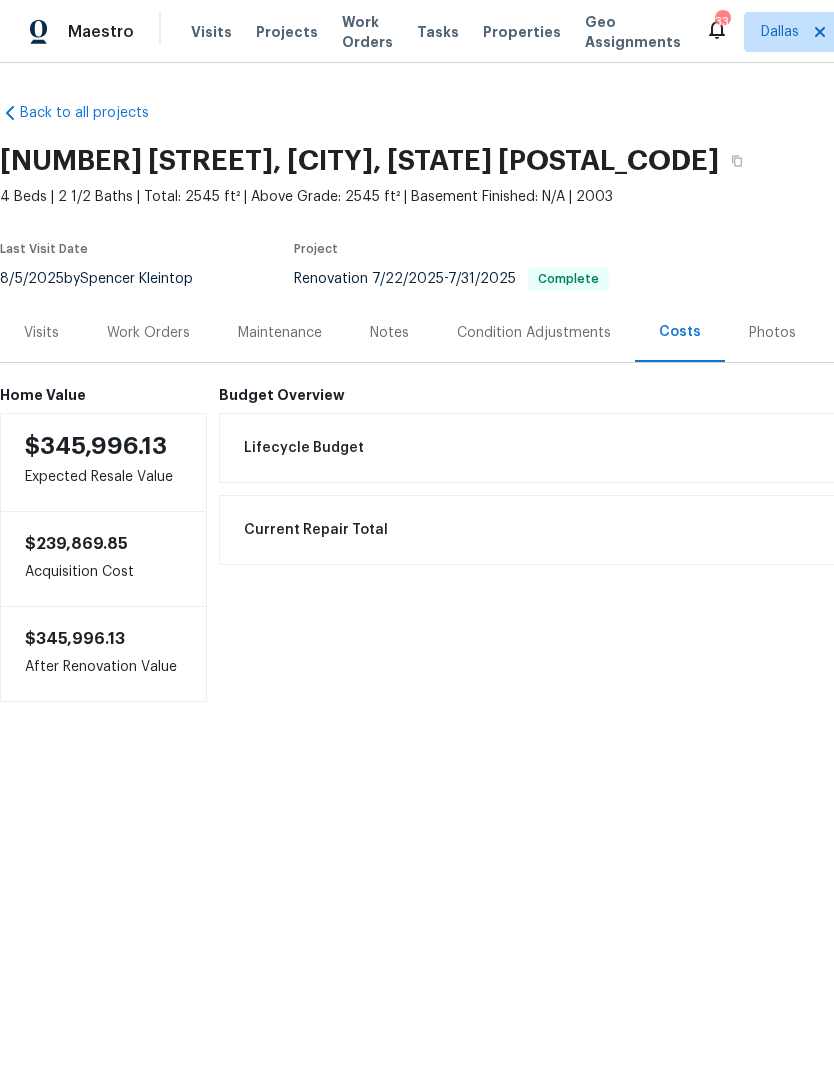 scroll, scrollTop: 0, scrollLeft: 0, axis: both 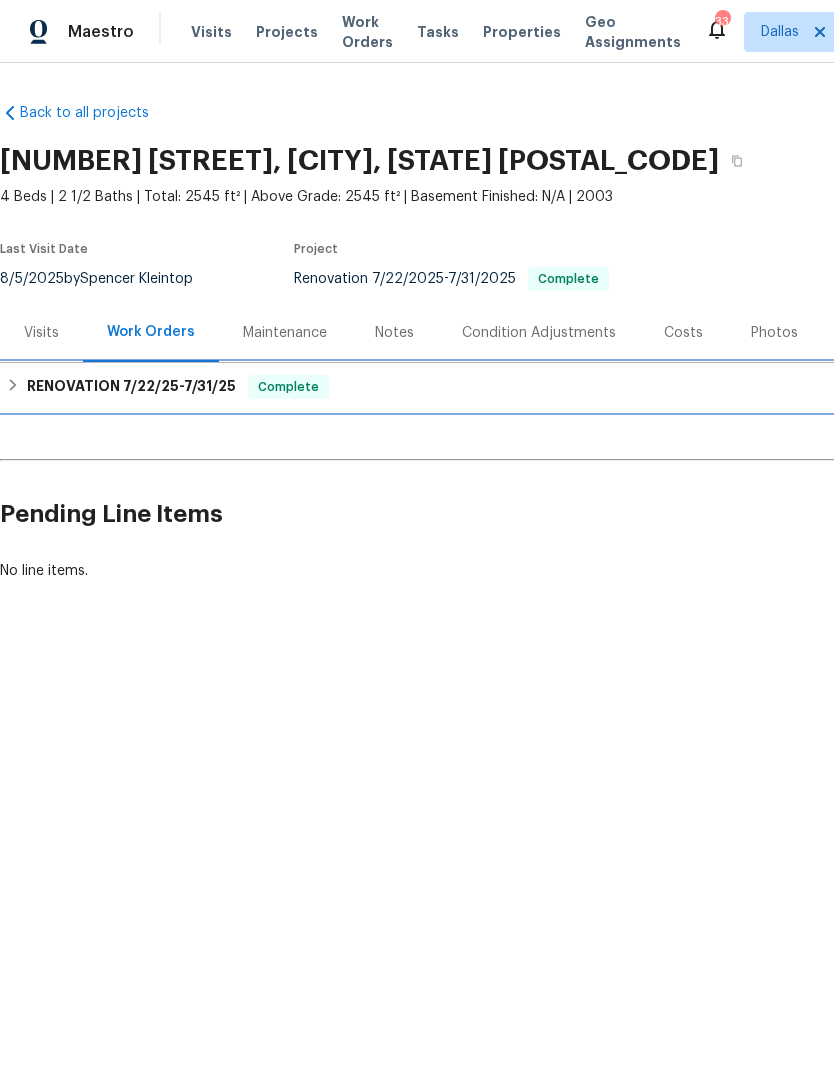 click on "RENOVATION   7/22/25  -  7/31/25 Complete" at bounding box center [565, 387] 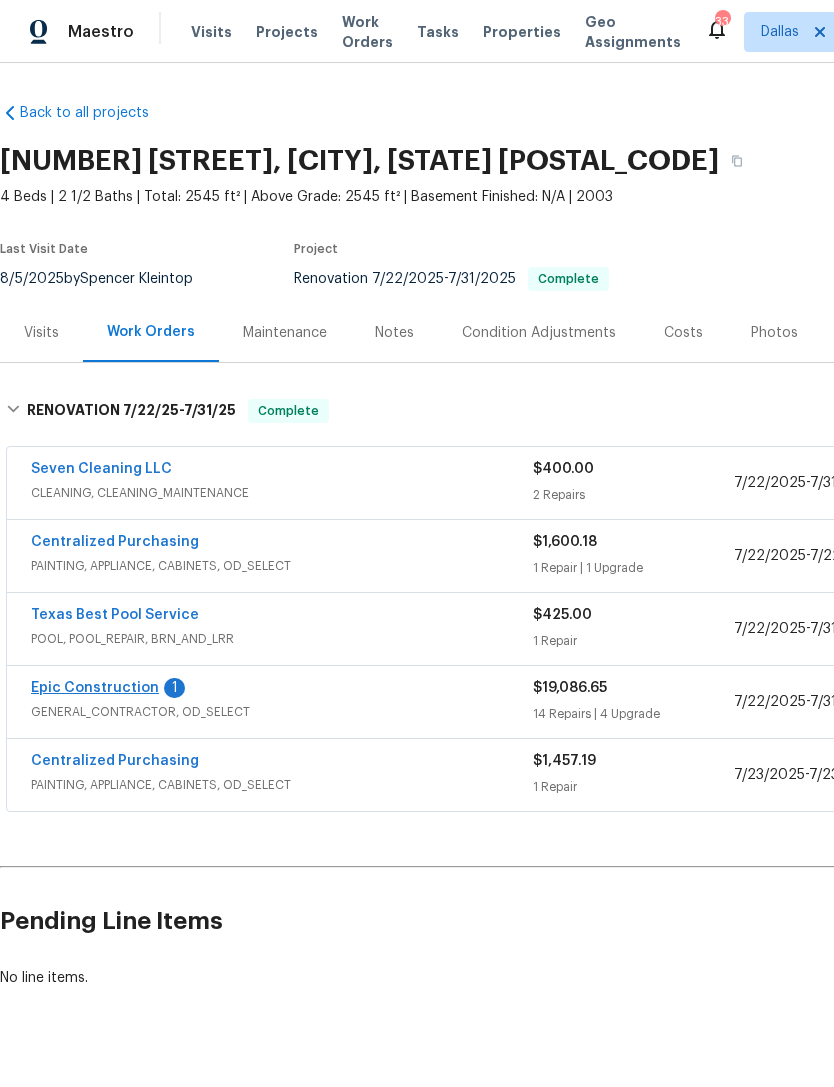 click on "Epic Construction" at bounding box center (95, 688) 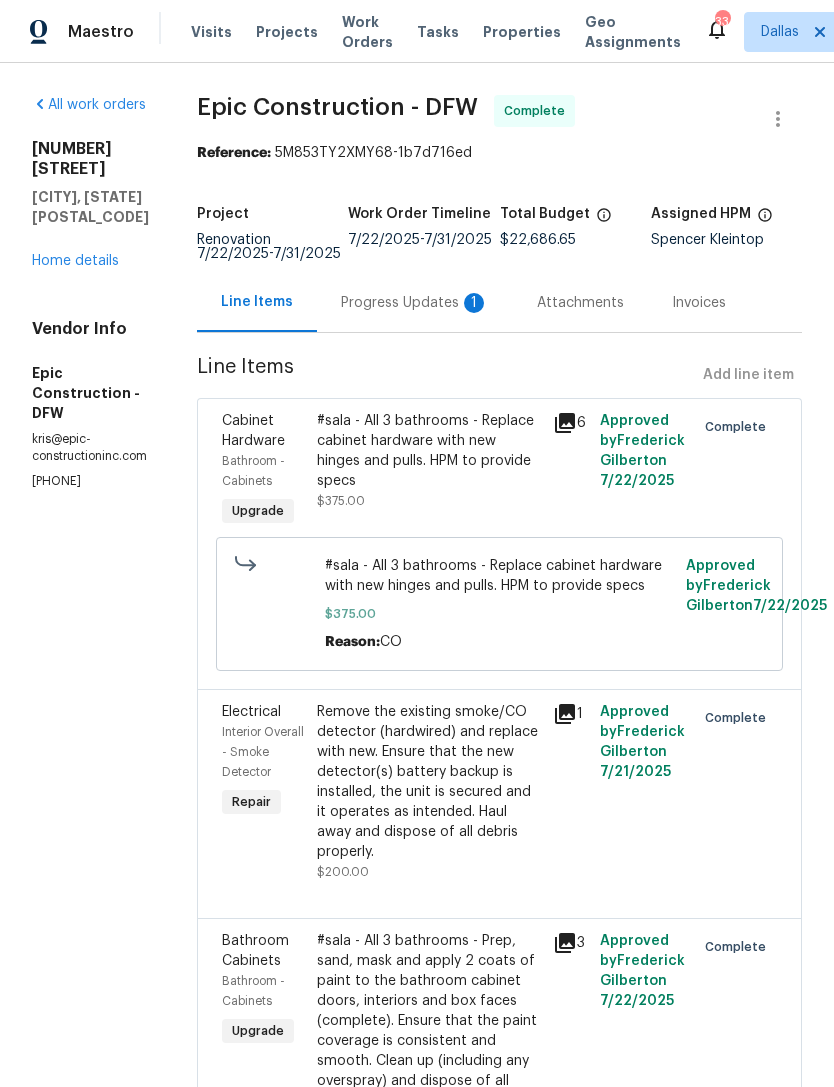 scroll, scrollTop: 0, scrollLeft: 0, axis: both 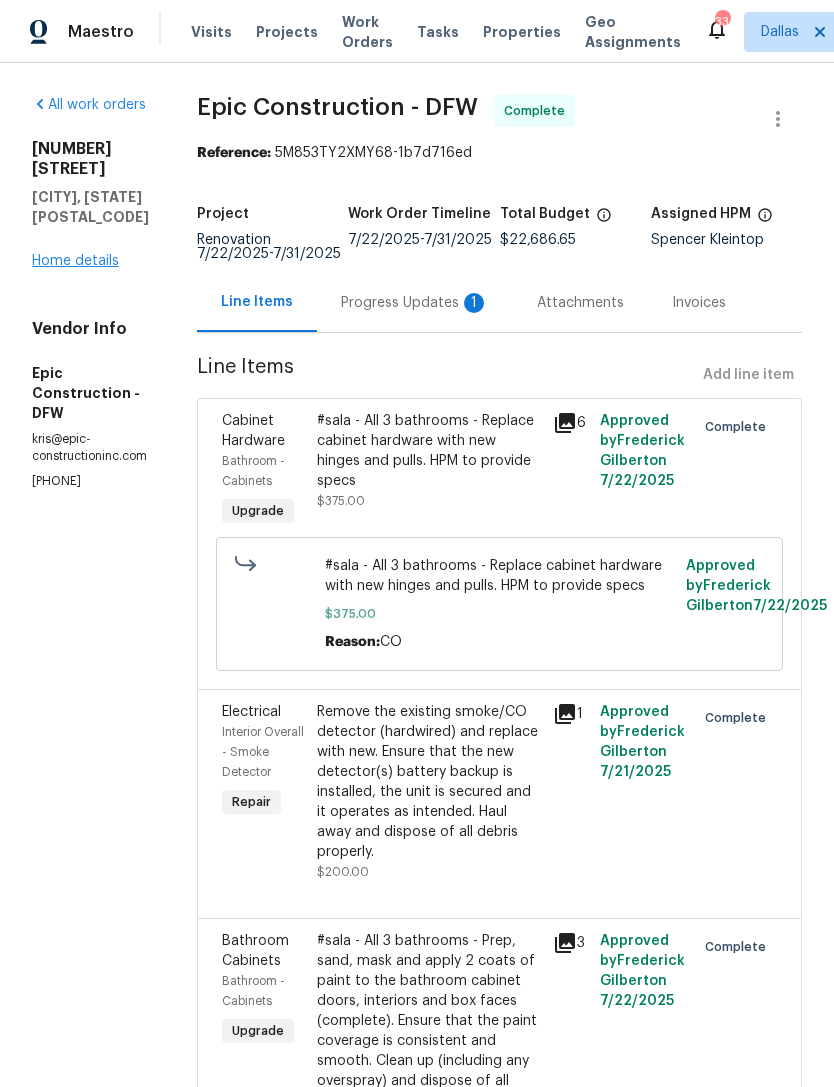 click on "Home details" at bounding box center [75, 261] 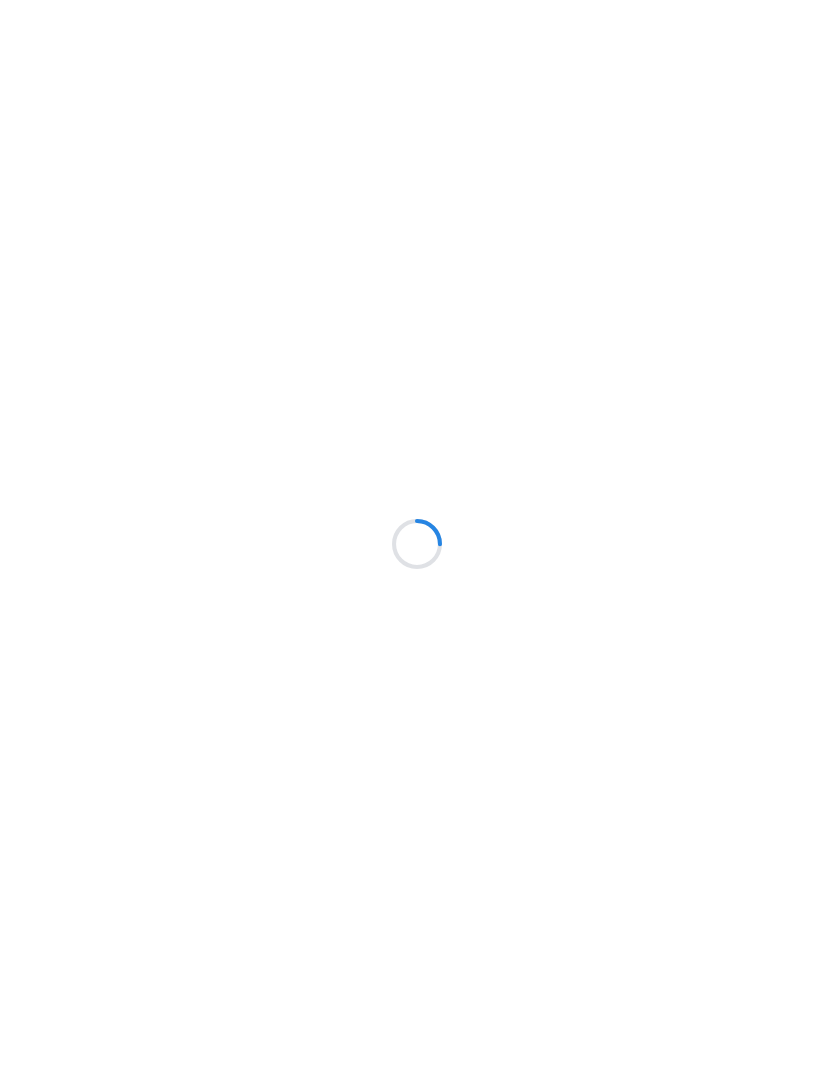 scroll, scrollTop: 0, scrollLeft: 0, axis: both 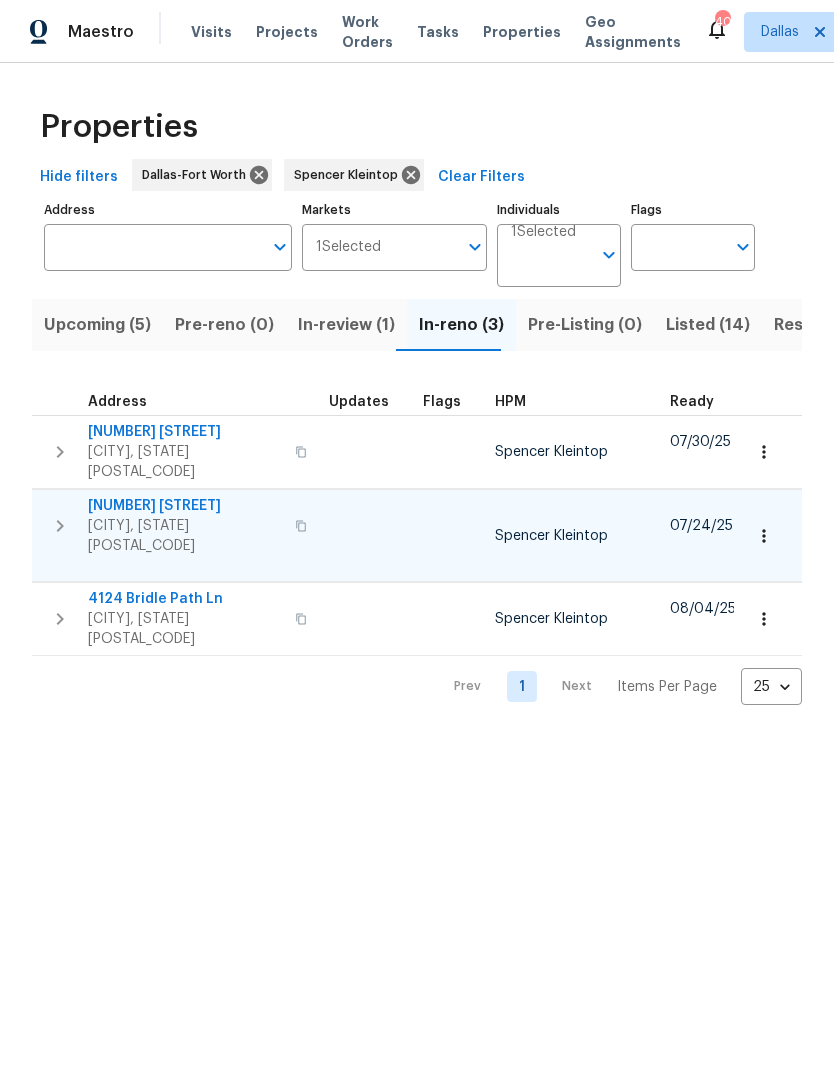 click on "10920 Fandor St" at bounding box center [185, 506] 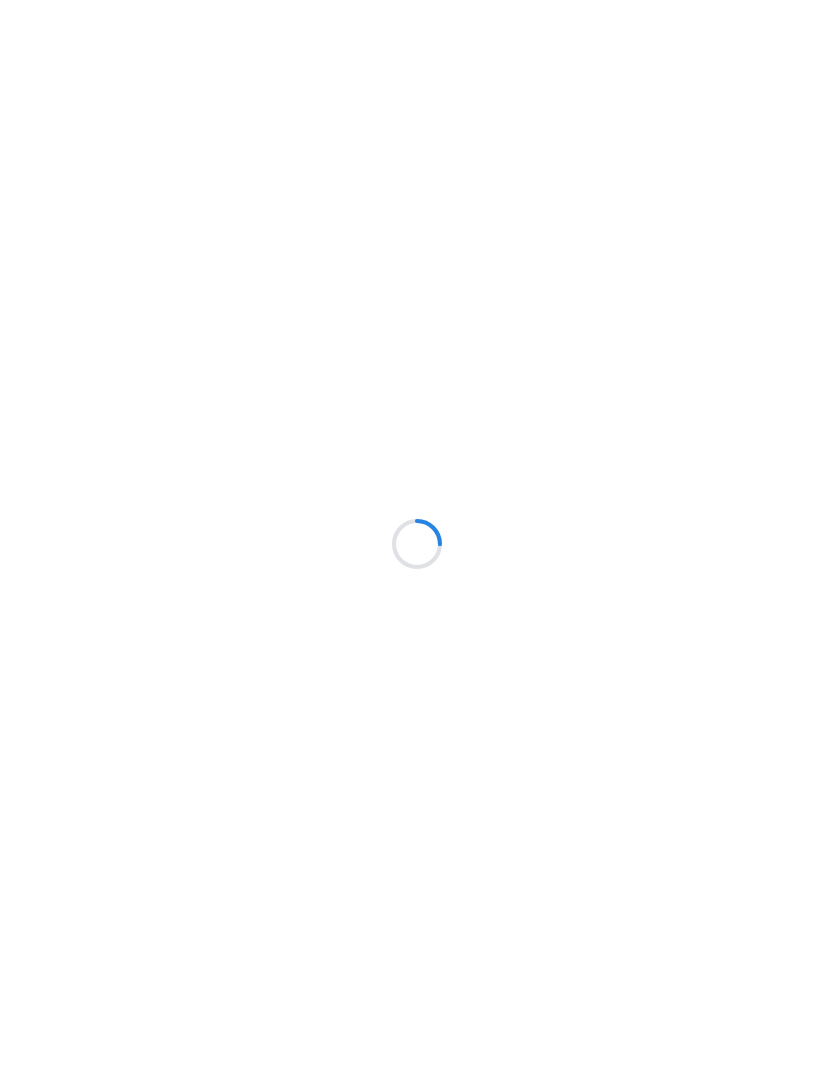 scroll, scrollTop: 0, scrollLeft: 0, axis: both 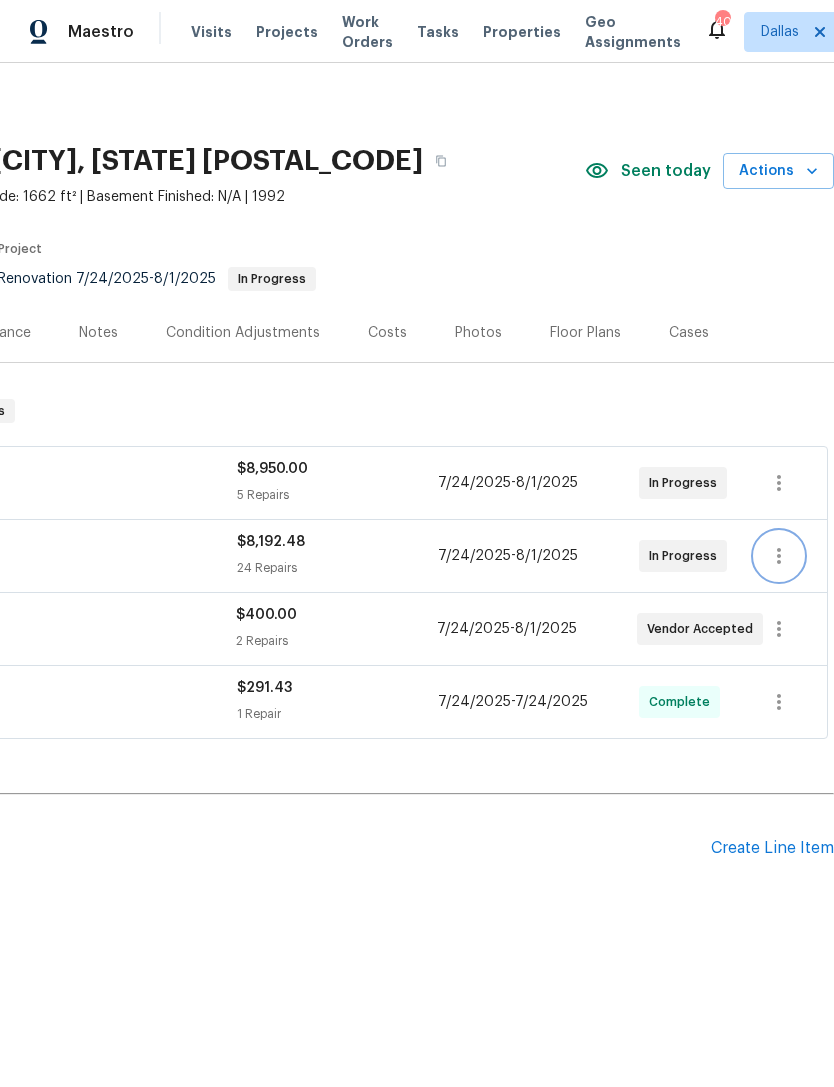 click 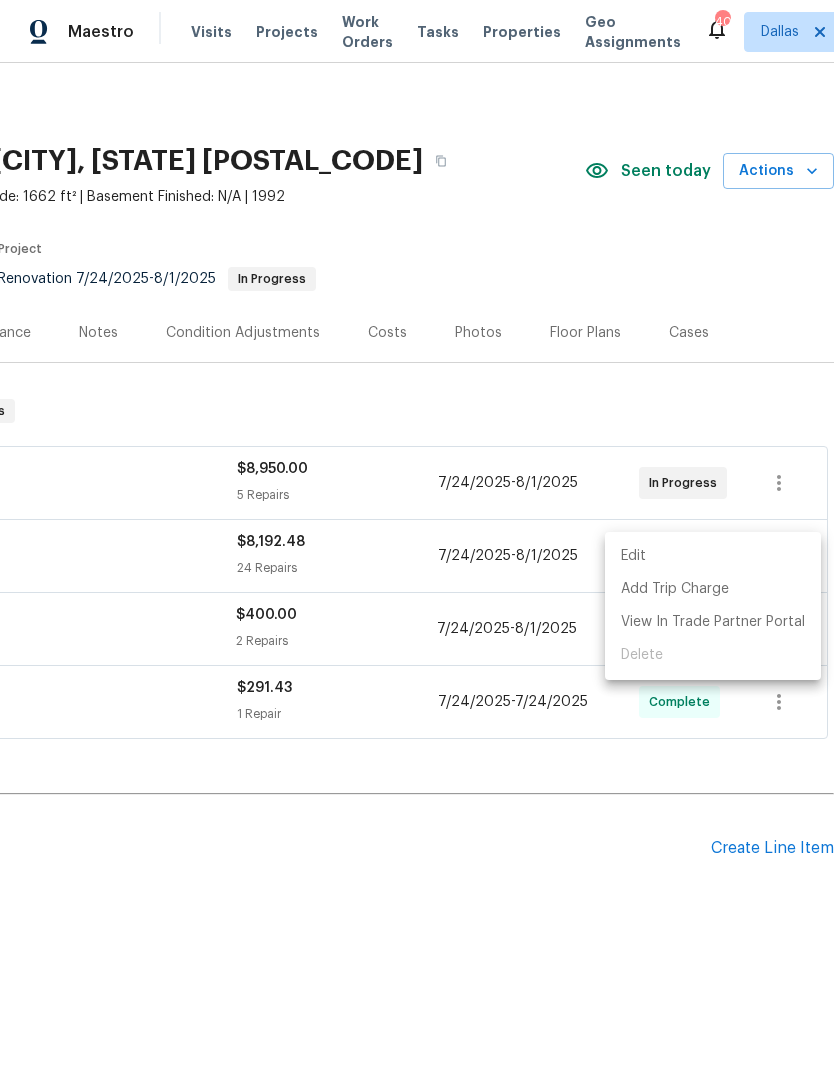 click on "Edit" at bounding box center [713, 556] 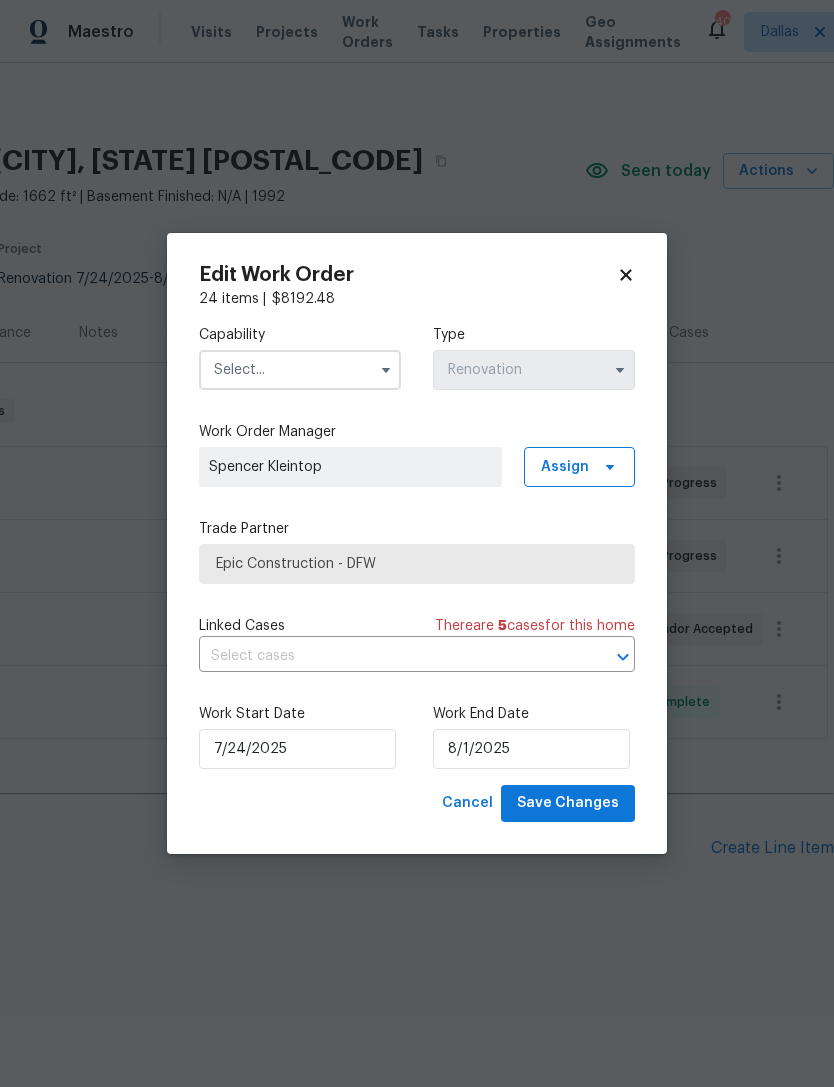 click at bounding box center [300, 370] 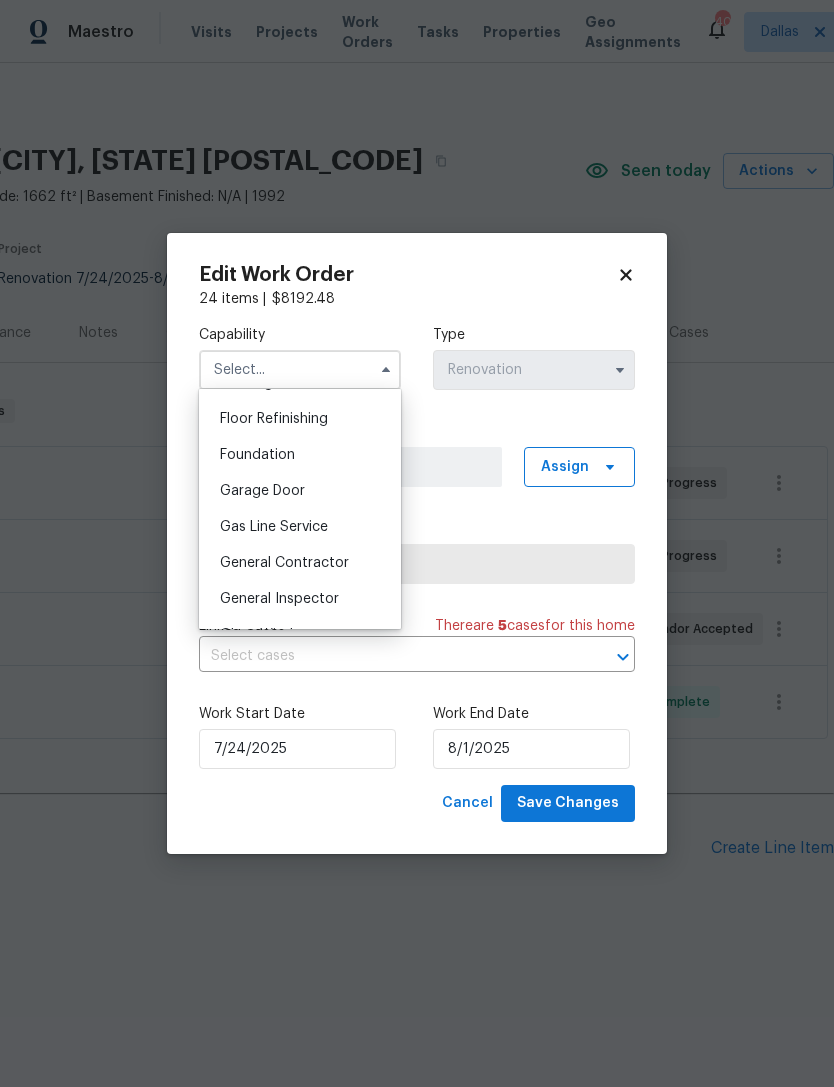 scroll, scrollTop: 804, scrollLeft: 0, axis: vertical 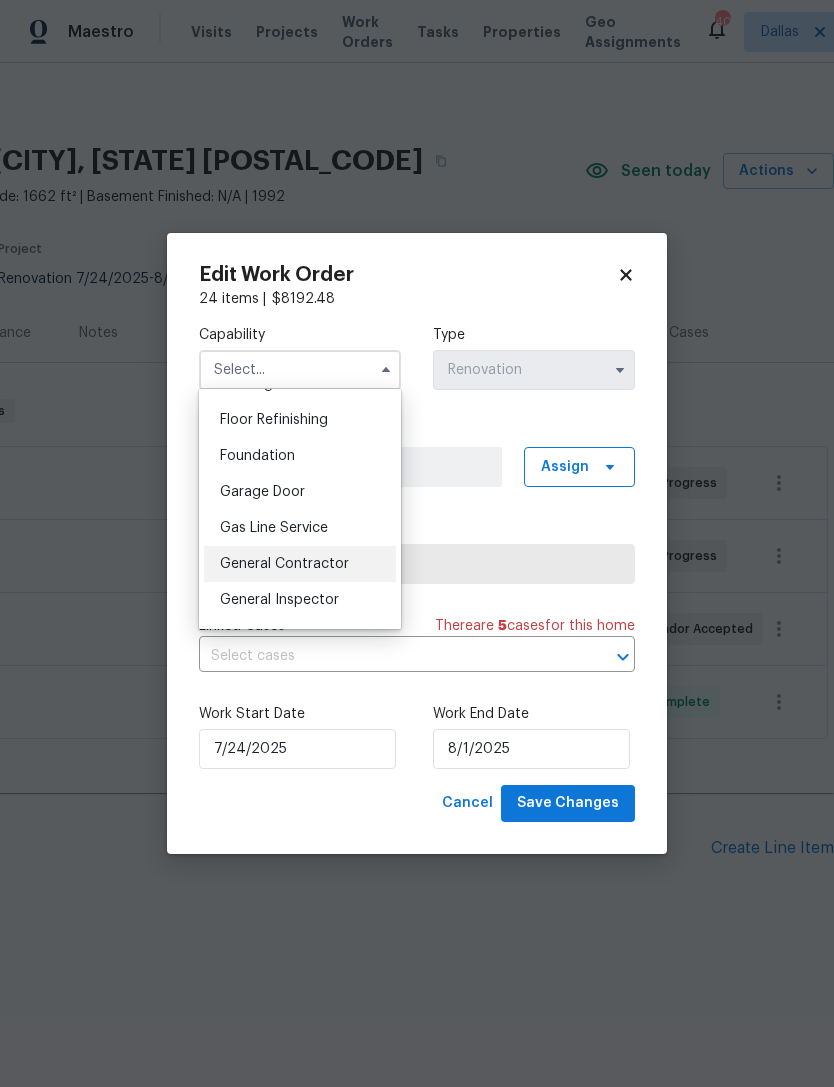 click on "General Contractor" at bounding box center (284, 564) 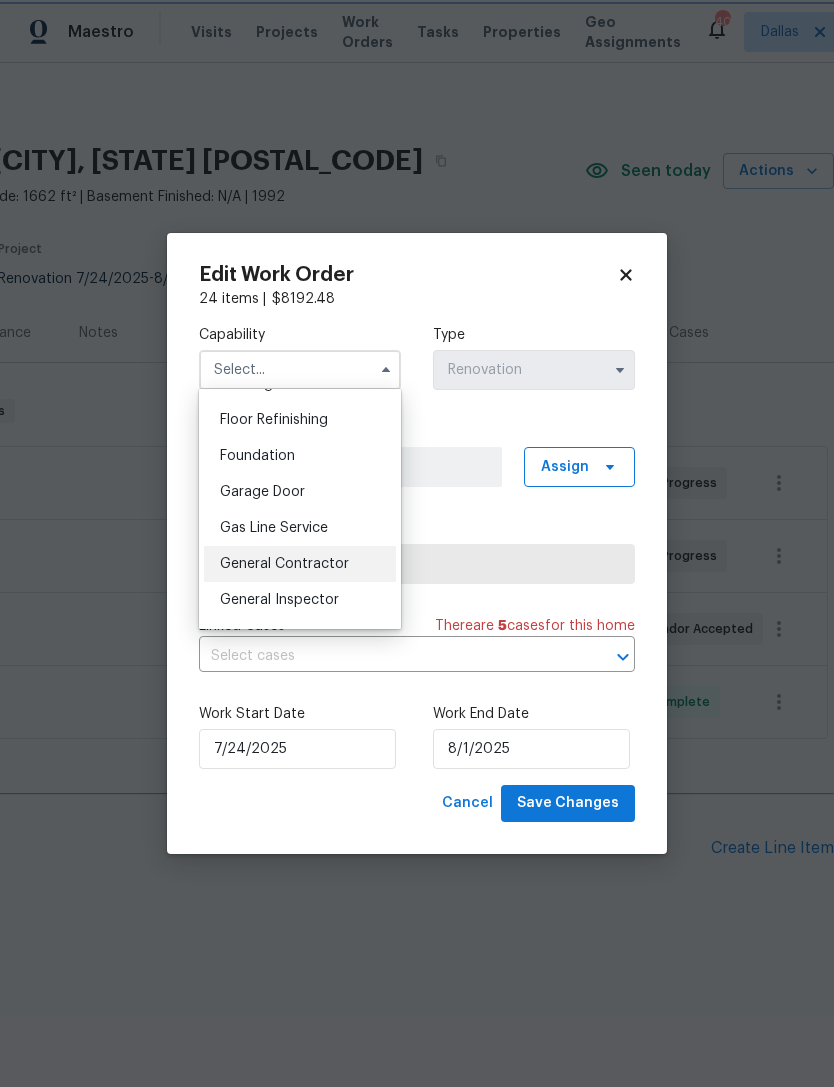 type on "General Contractor" 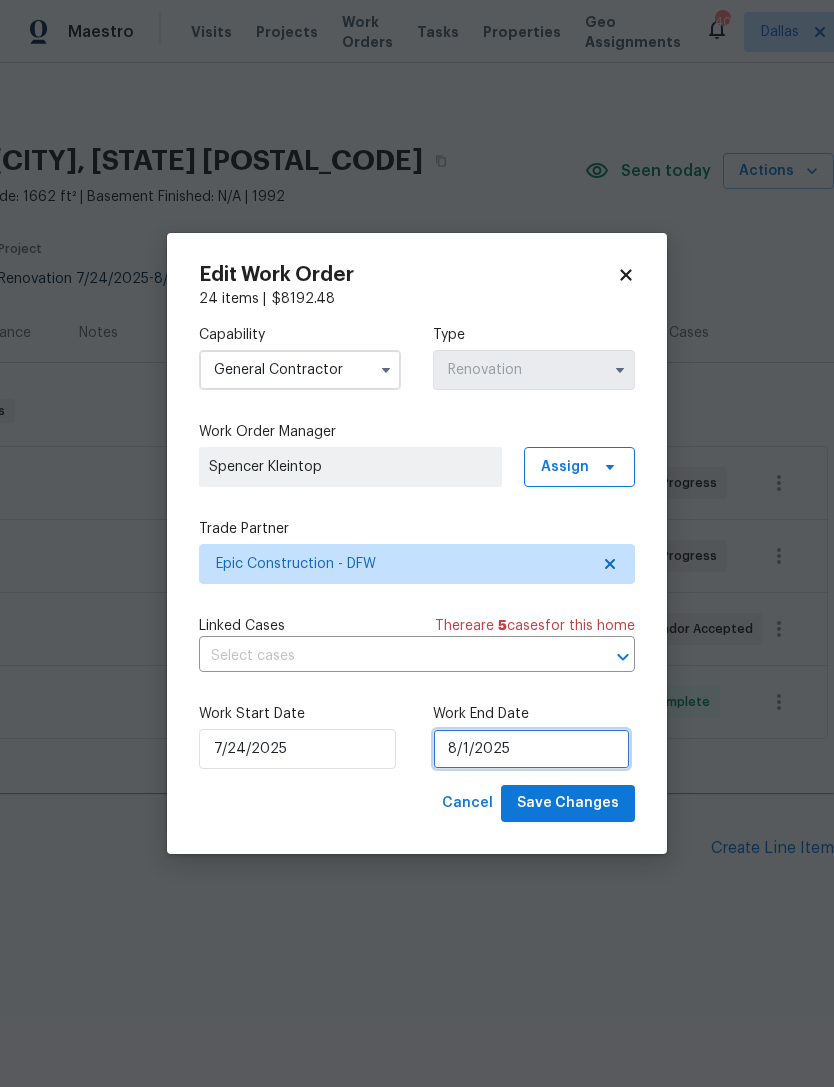click on "8/1/2025" at bounding box center (531, 749) 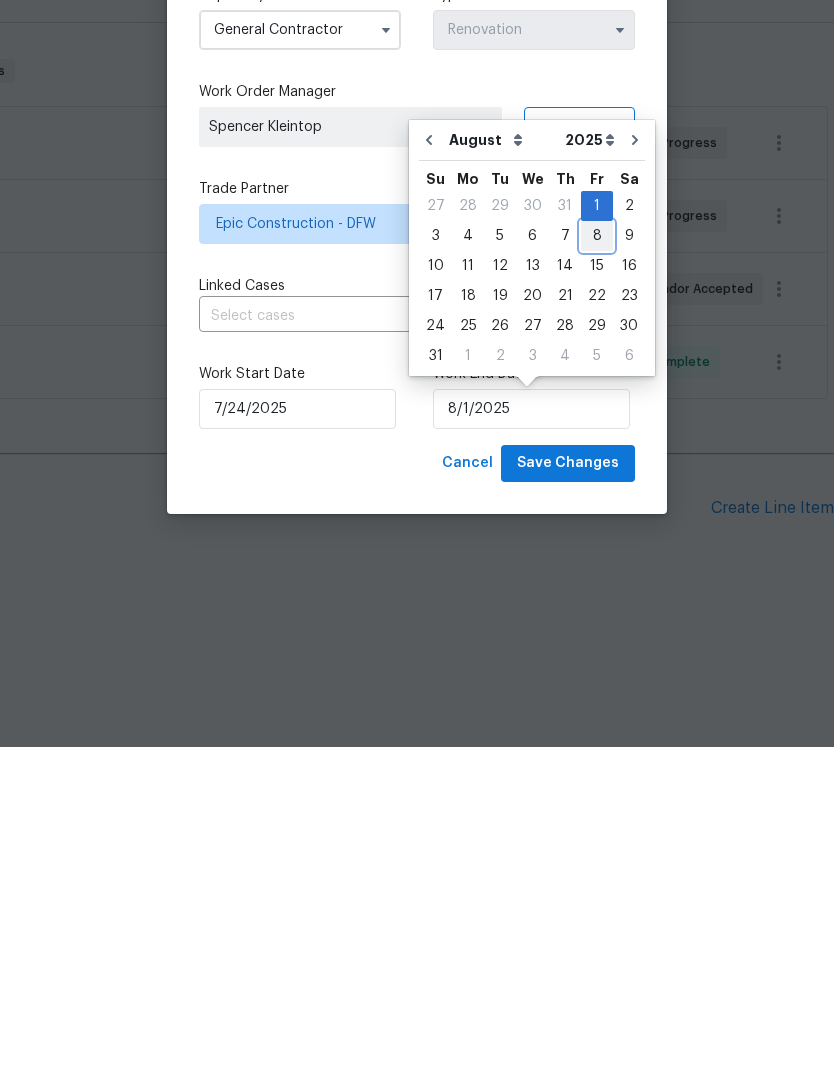 click on "8" at bounding box center (597, 576) 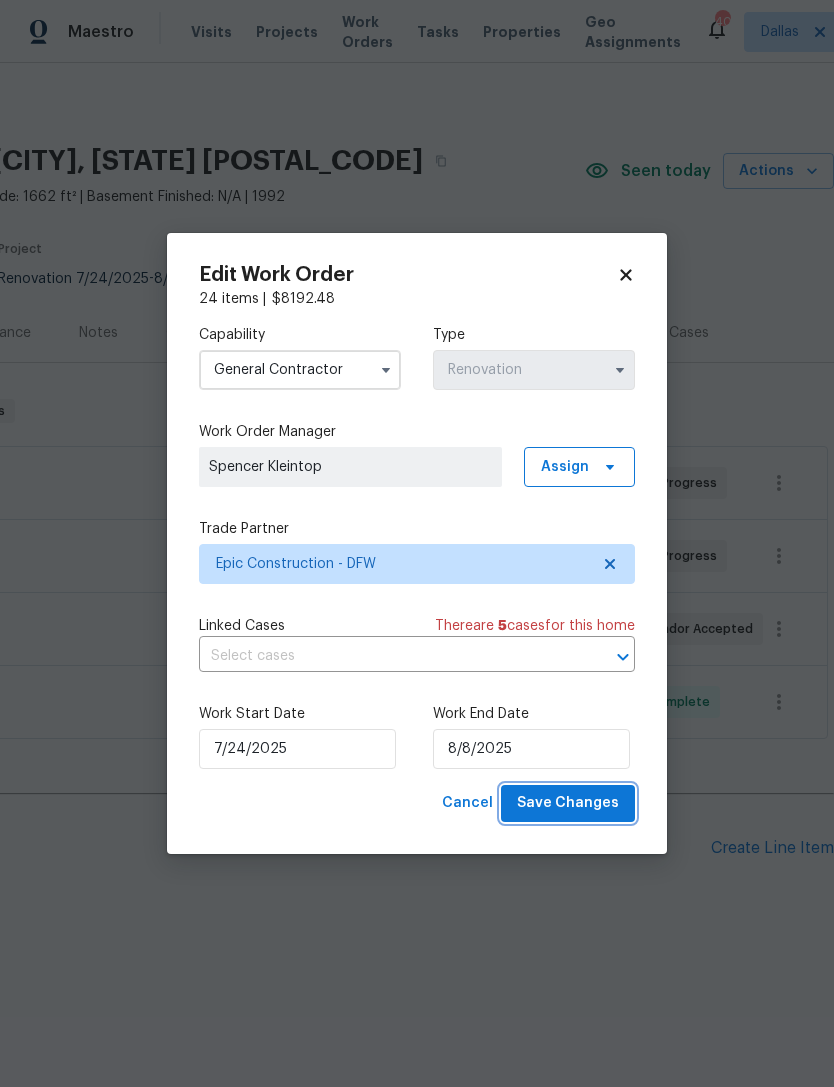 click on "Save Changes" at bounding box center [568, 803] 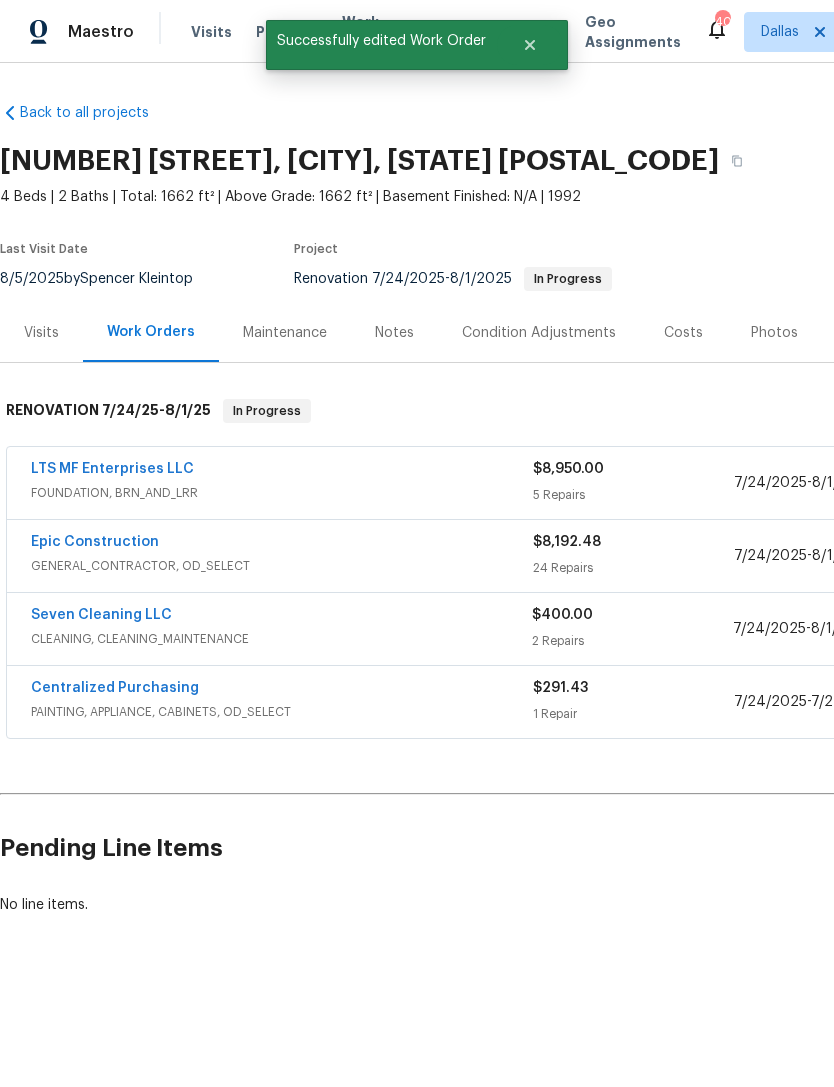 scroll, scrollTop: 0, scrollLeft: 0, axis: both 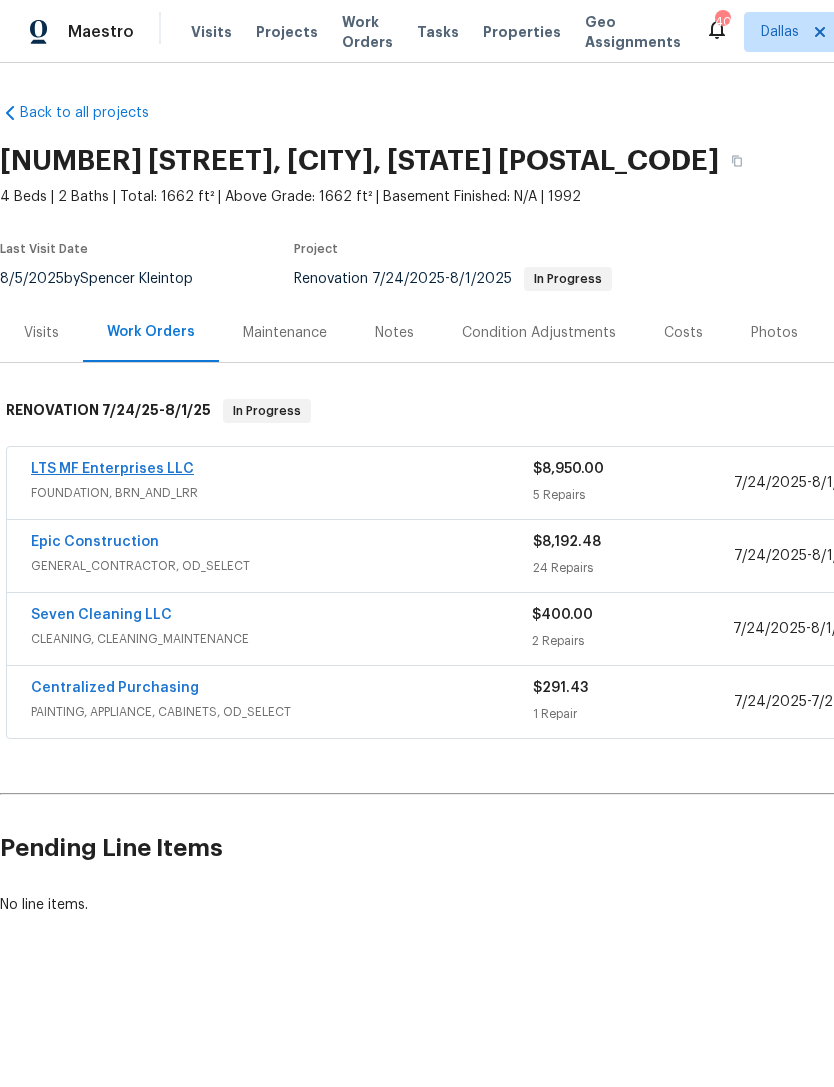 click on "LTS MF Enterprises LLC" at bounding box center (112, 469) 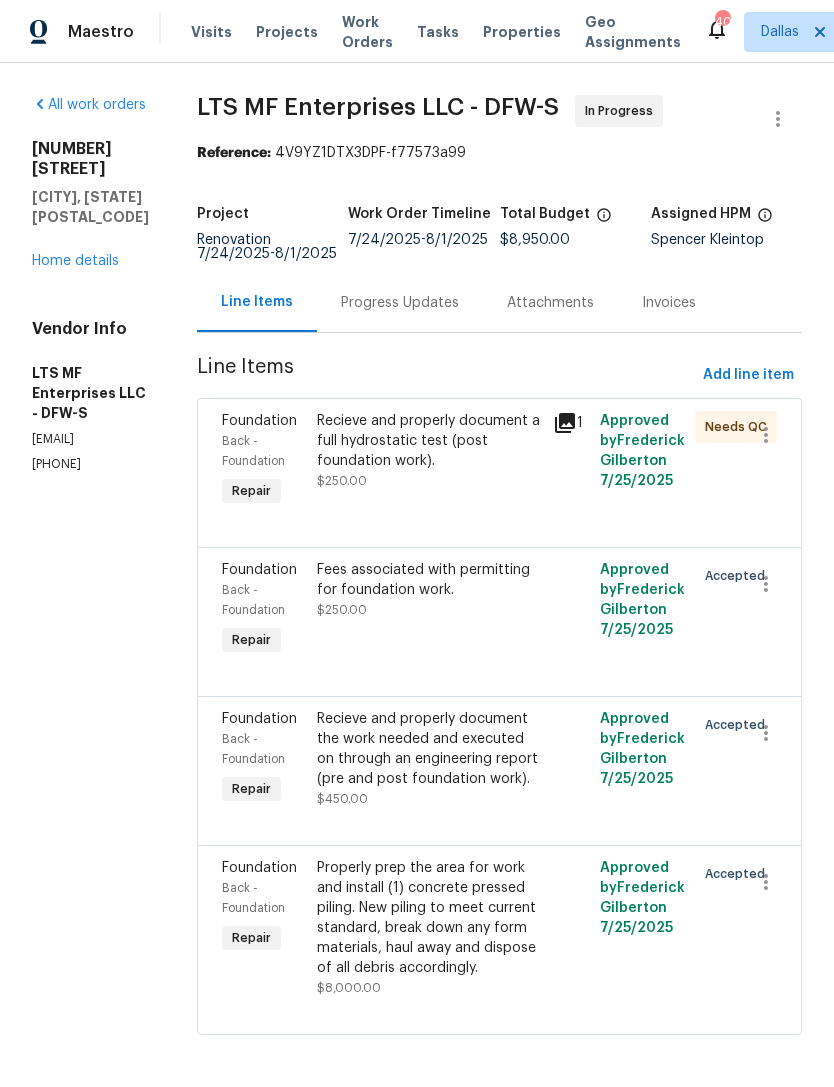 click 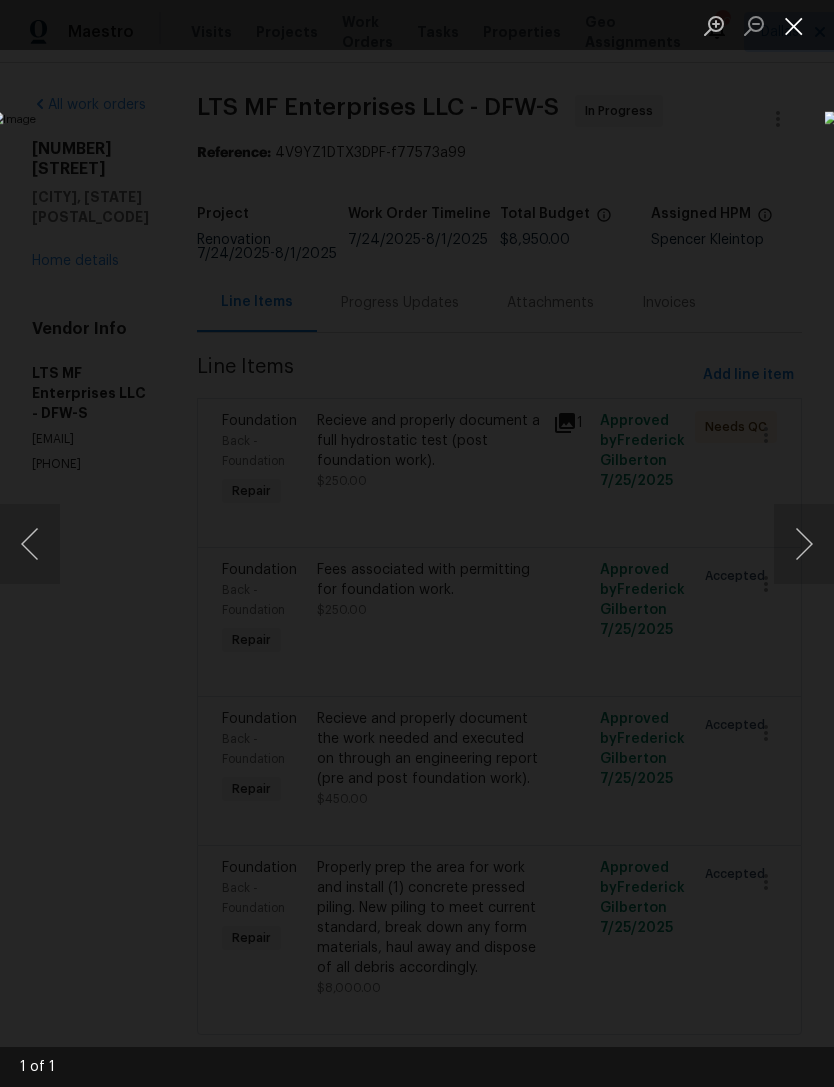 click at bounding box center (794, 25) 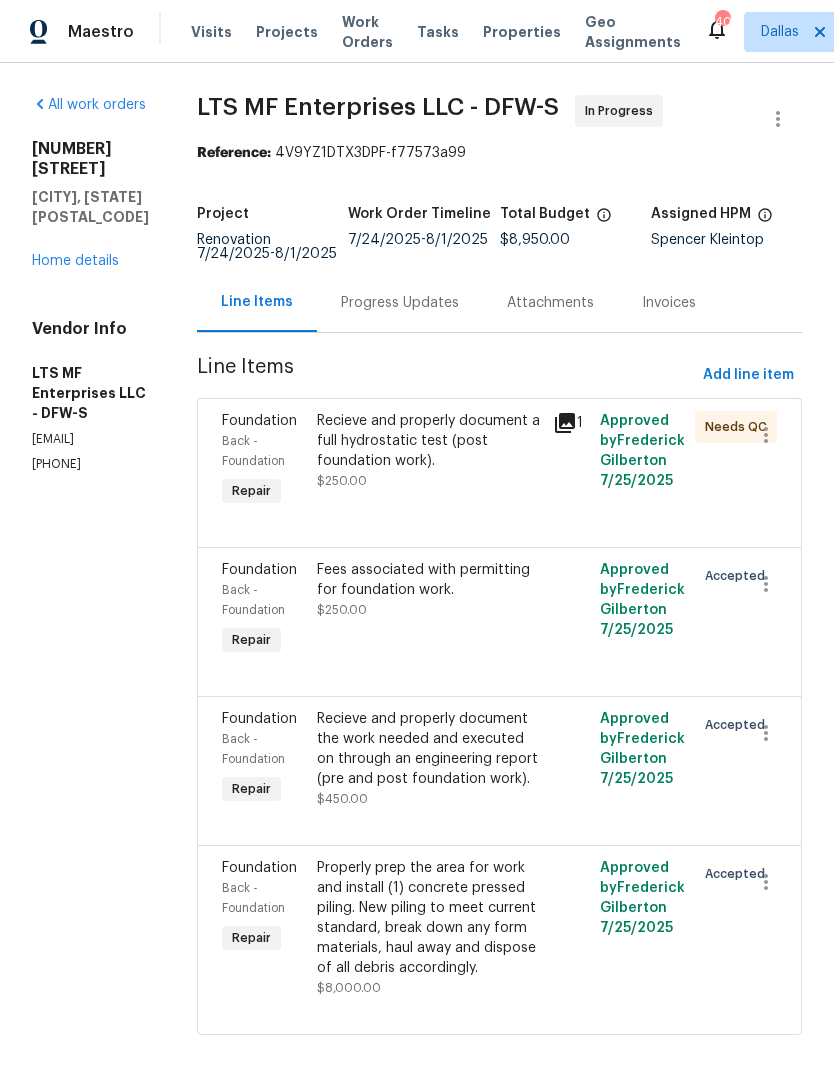 scroll, scrollTop: 11, scrollLeft: 0, axis: vertical 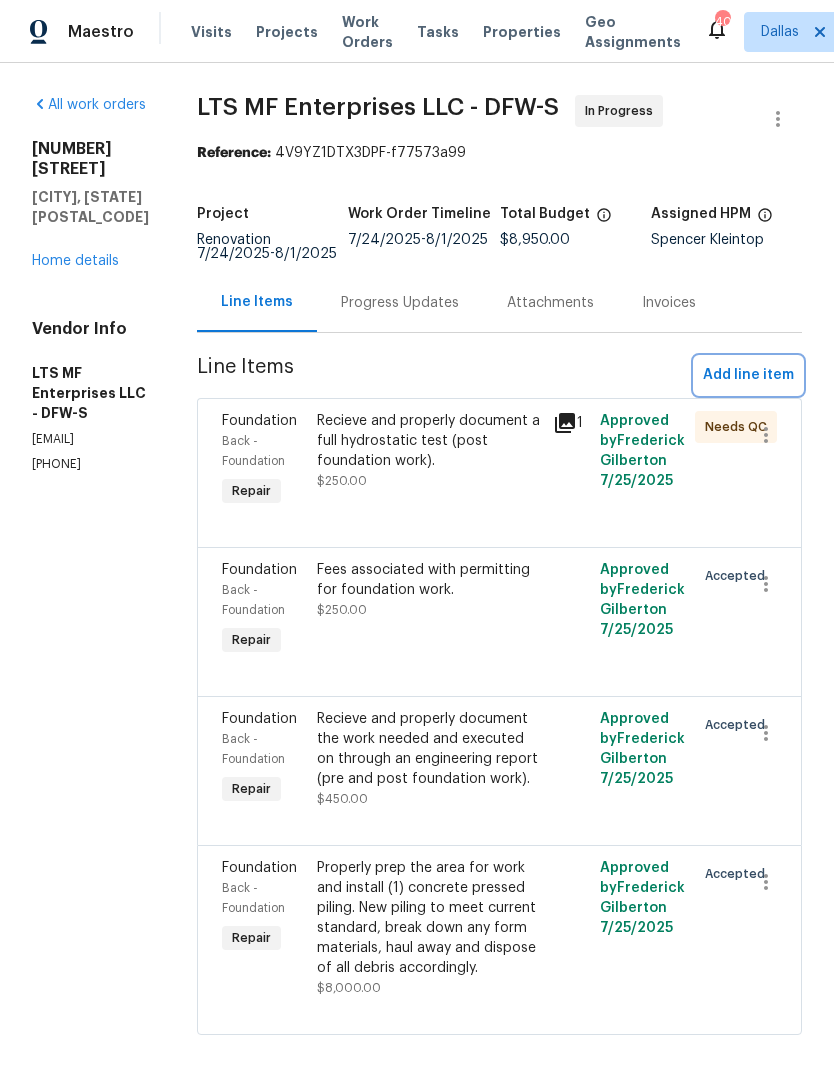 click on "Add line item" at bounding box center [748, 375] 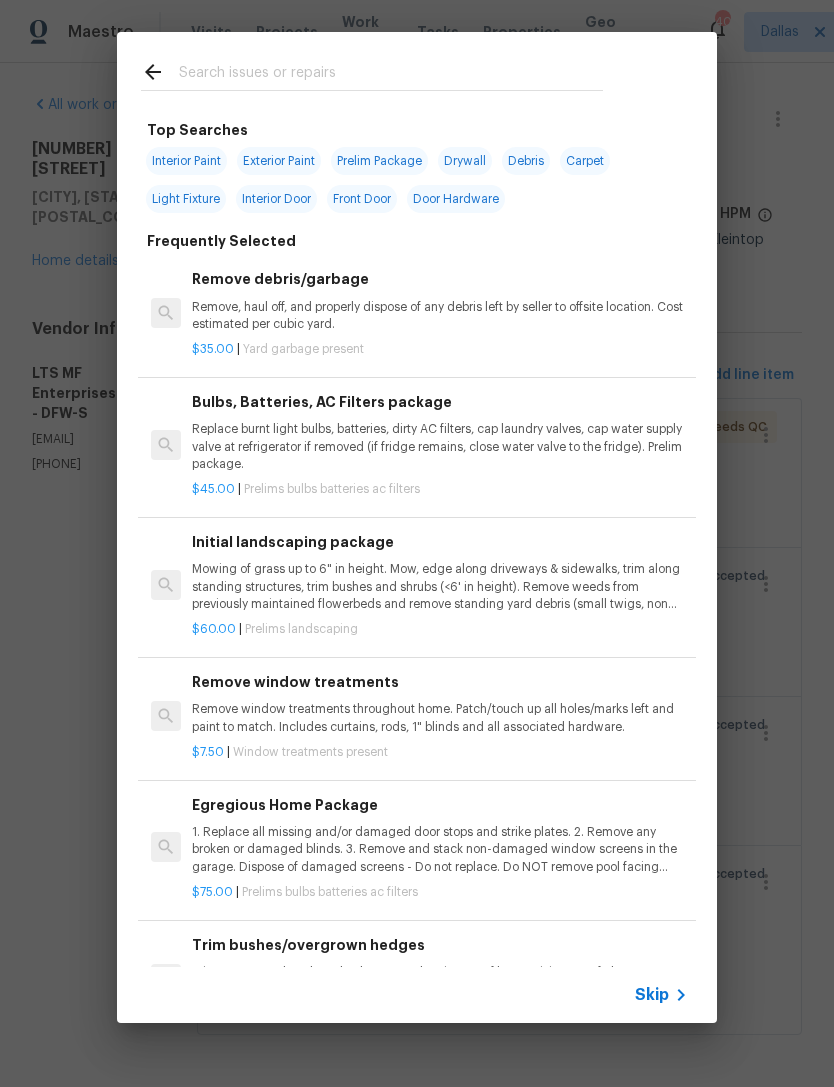 click at bounding box center [391, 75] 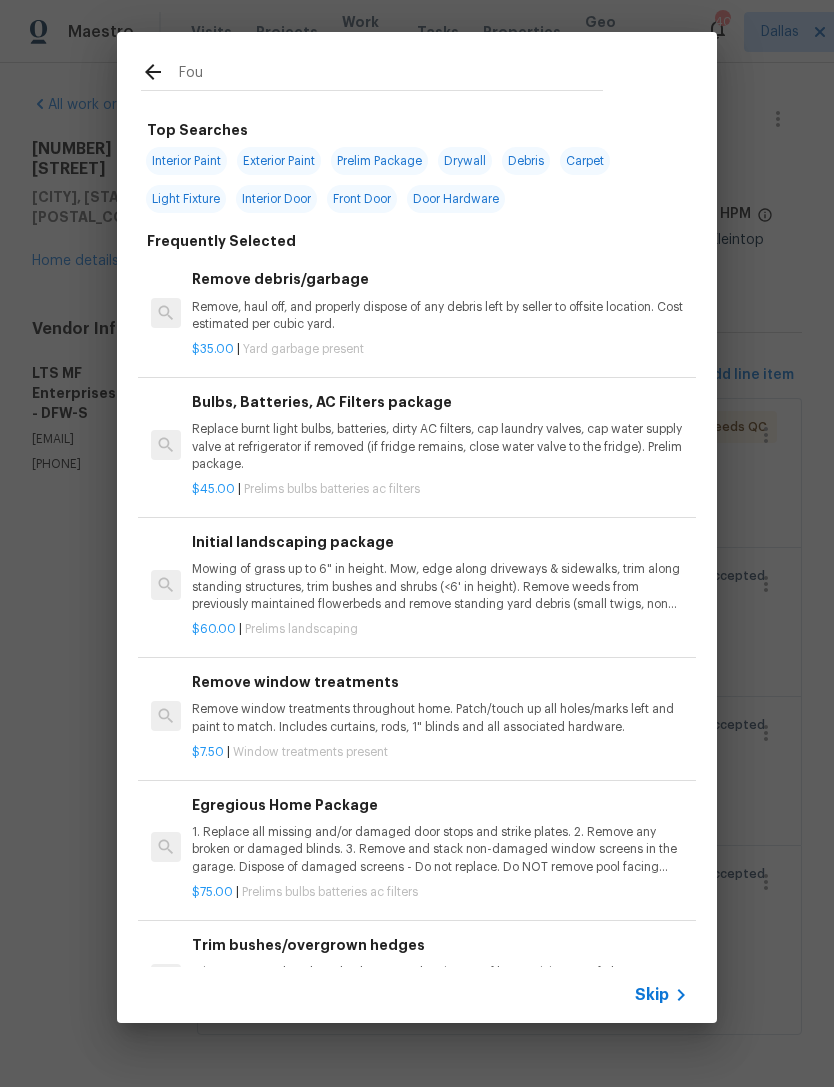 type on "Foun" 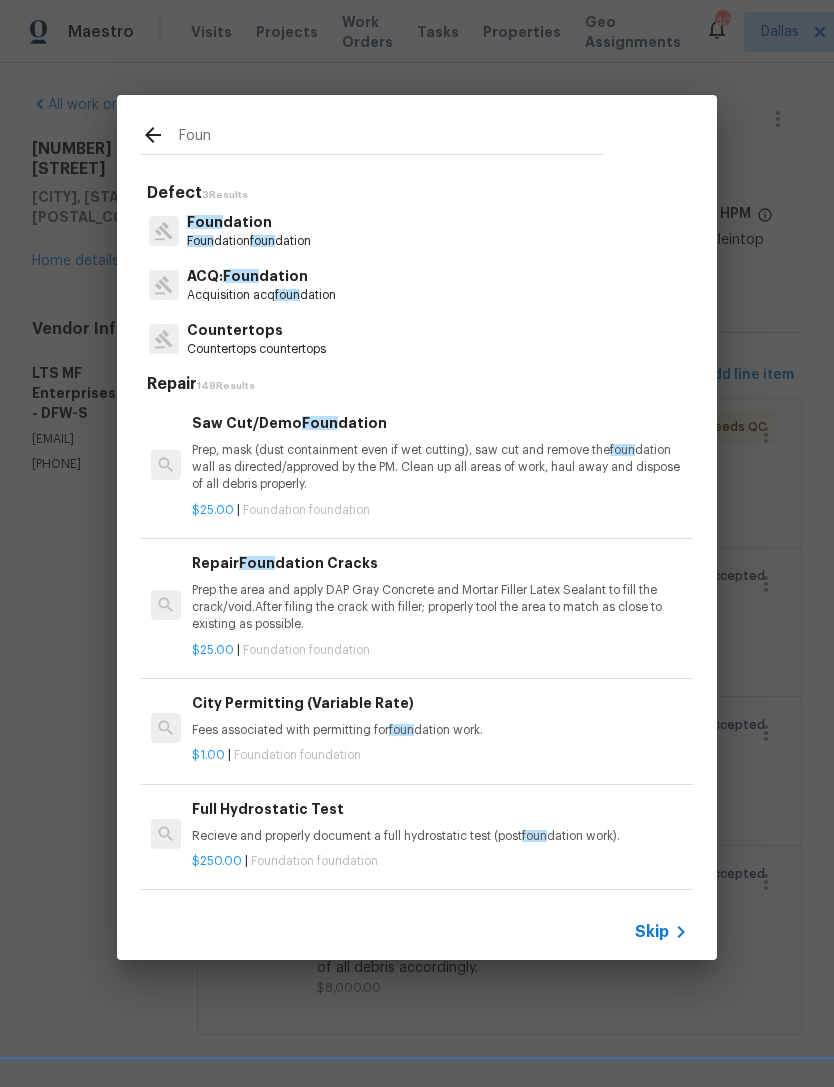 click on "Foun" at bounding box center [205, 222] 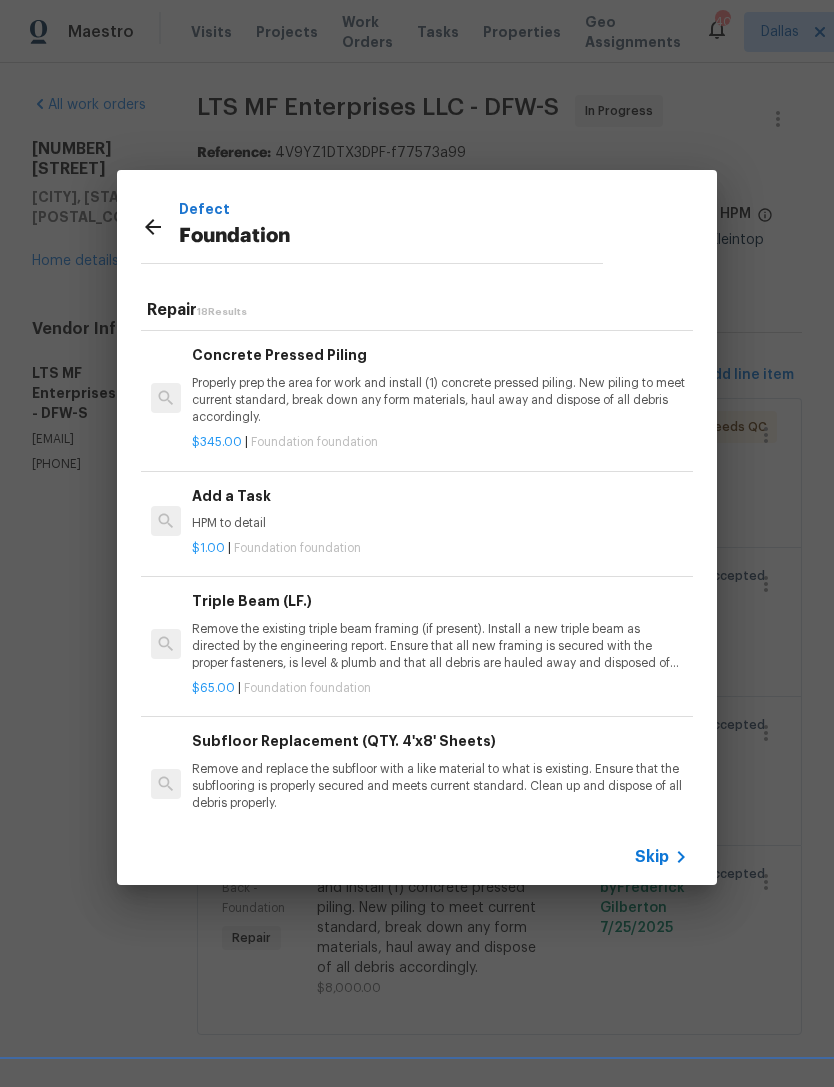 scroll, scrollTop: 1501, scrollLeft: 0, axis: vertical 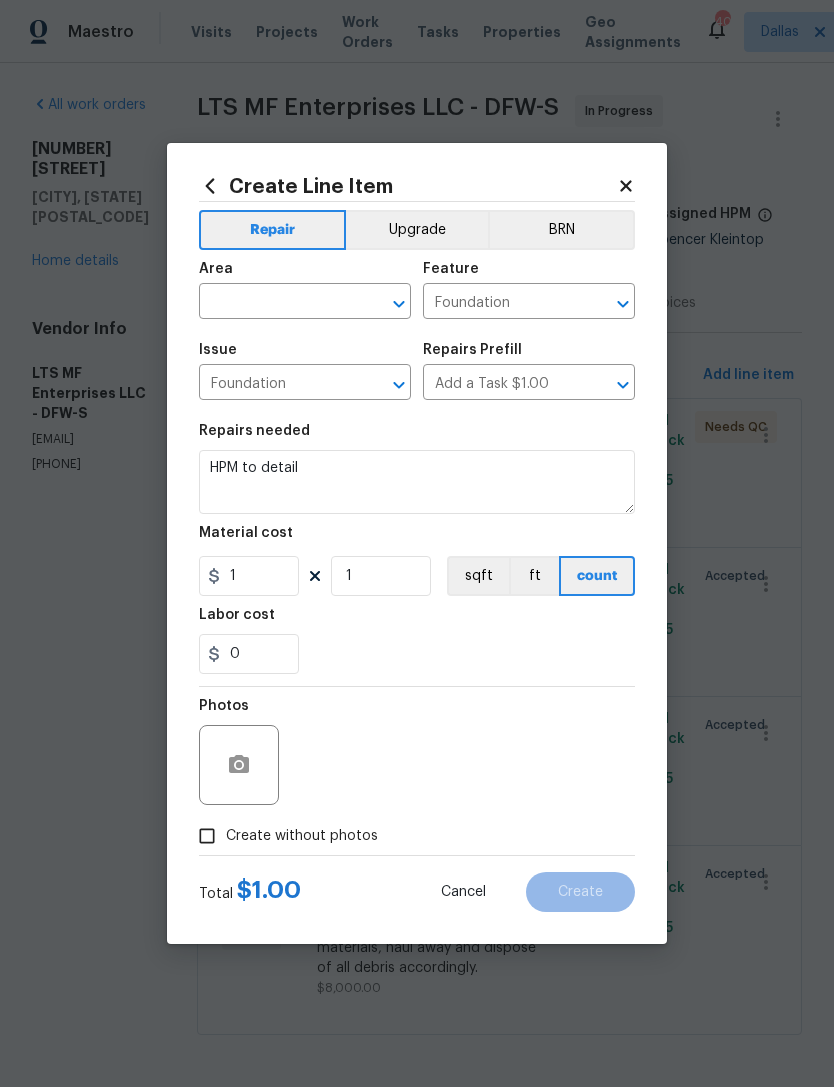 click on "Material cost" at bounding box center (417, 539) 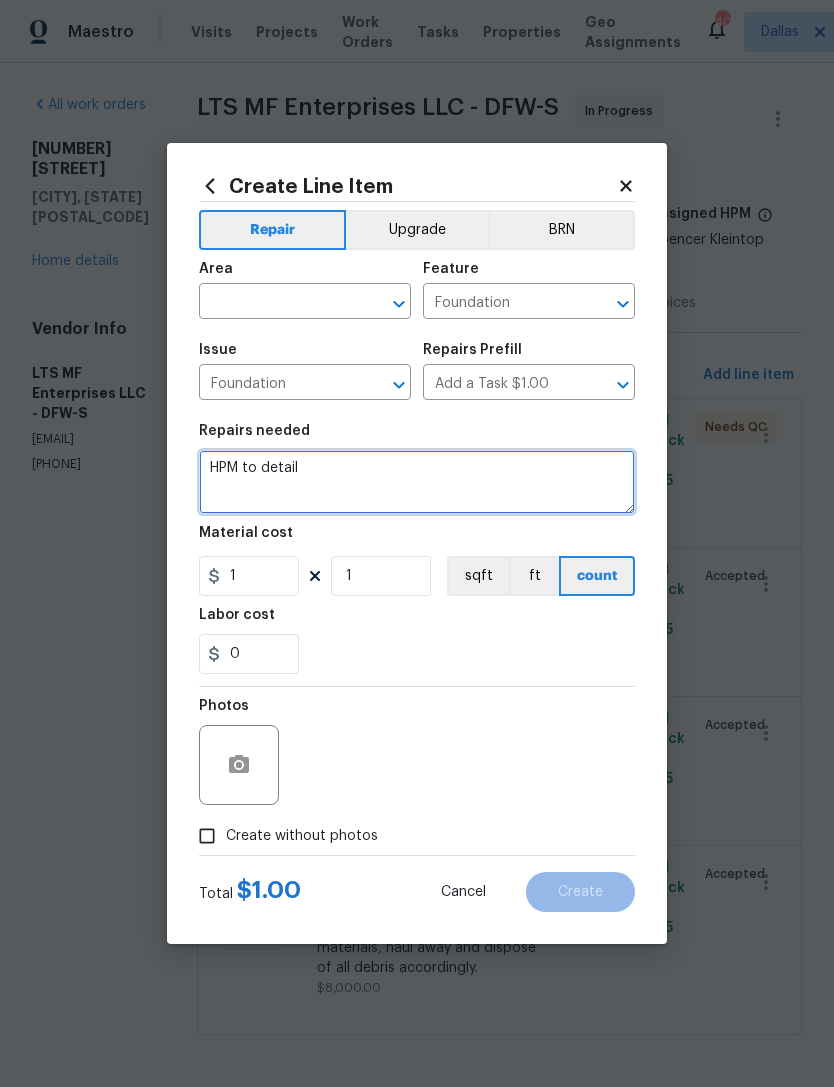 click on "HPM to detail" at bounding box center [417, 482] 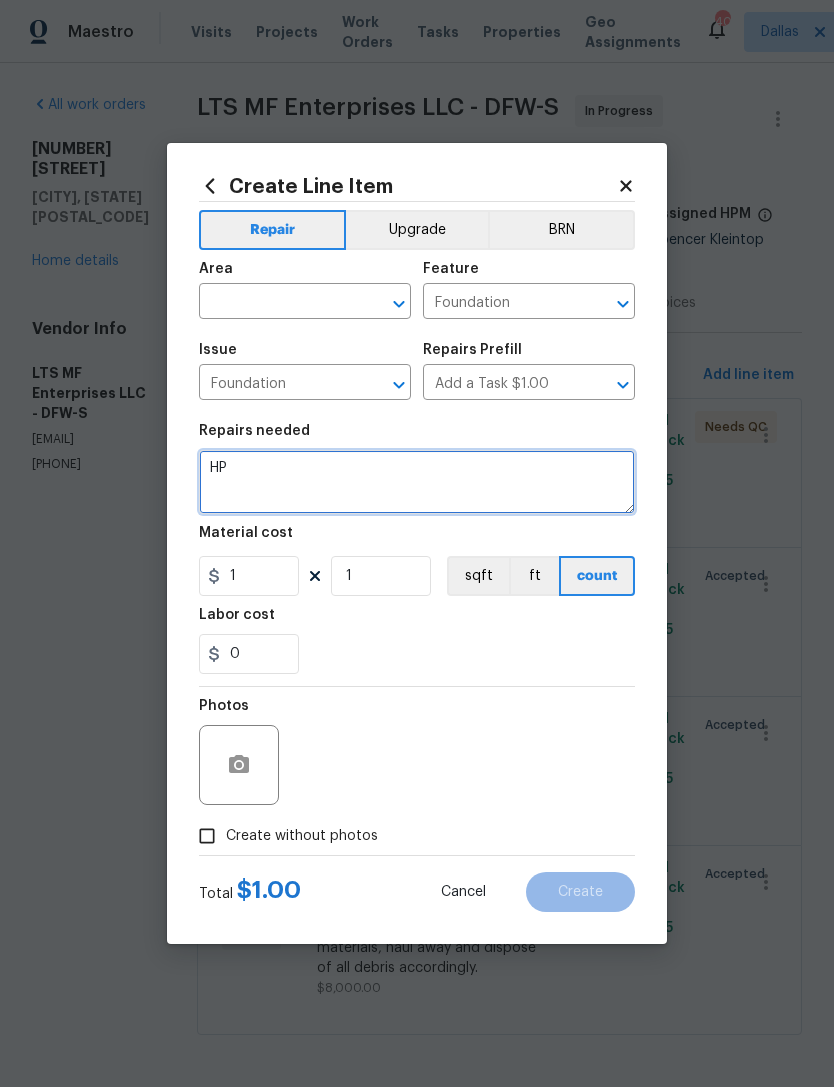 type on "H" 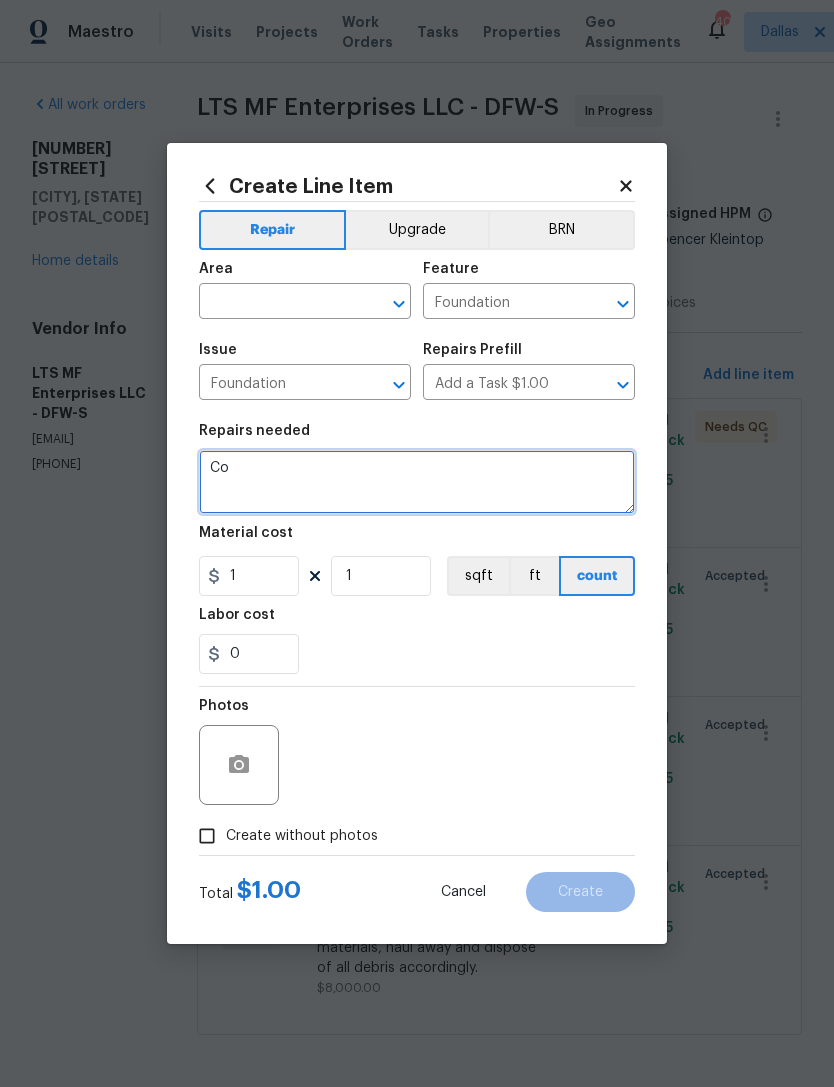 type on "C" 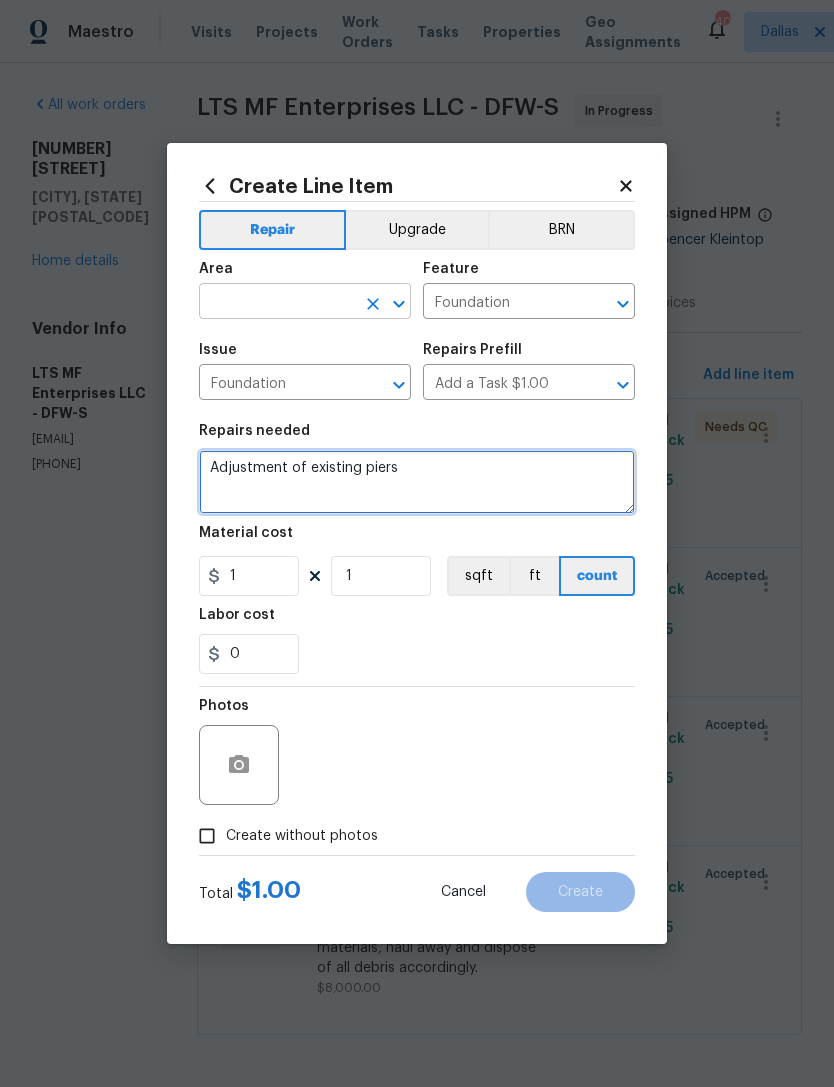type on "Adjustment of existing piers" 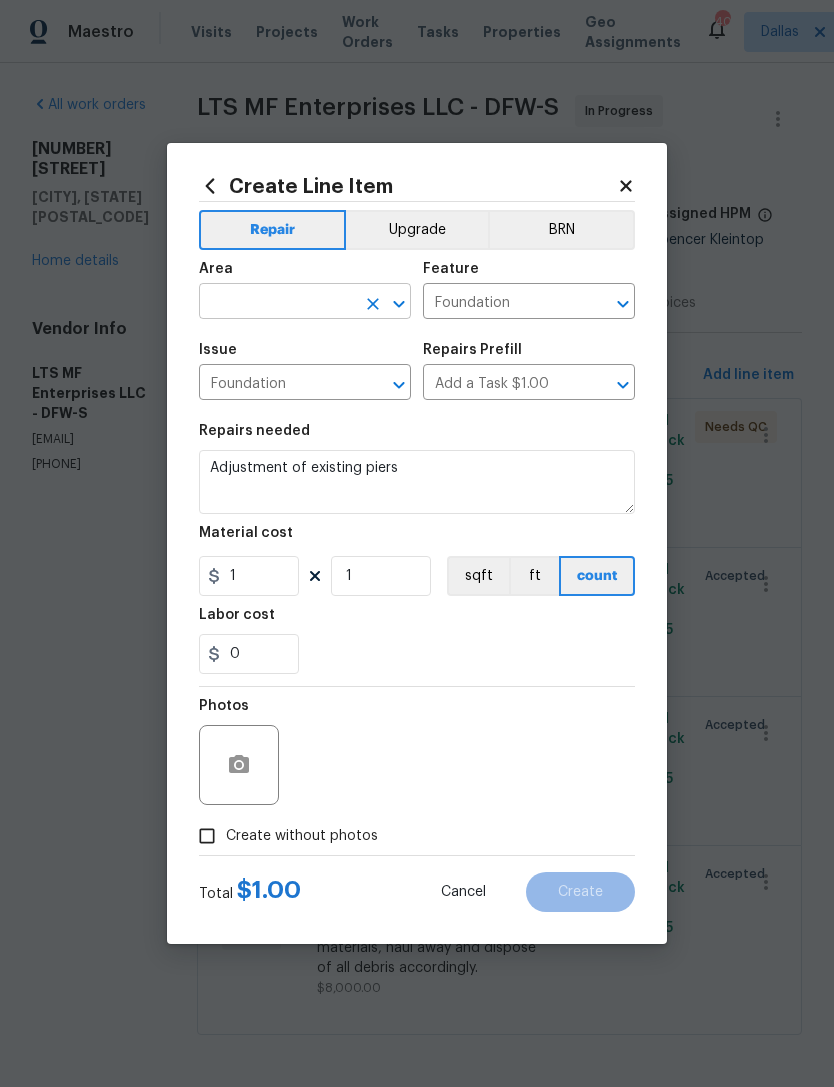 click at bounding box center (277, 303) 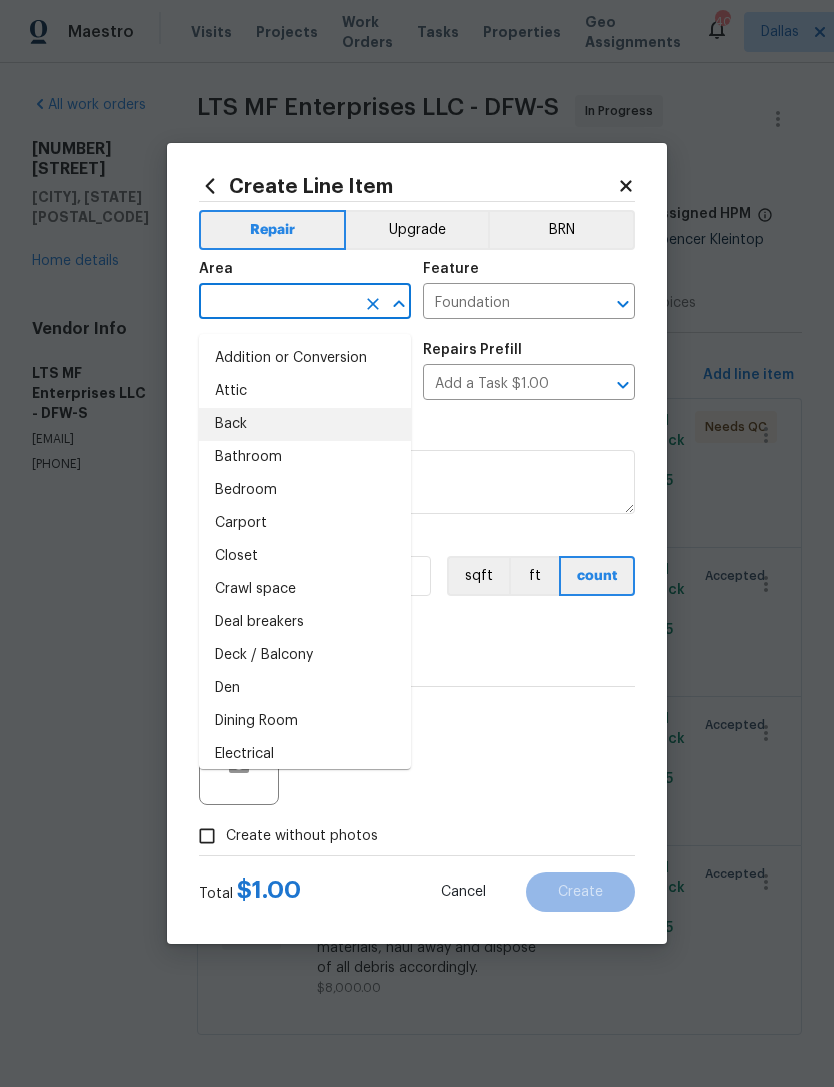 click on "Back" at bounding box center (305, 424) 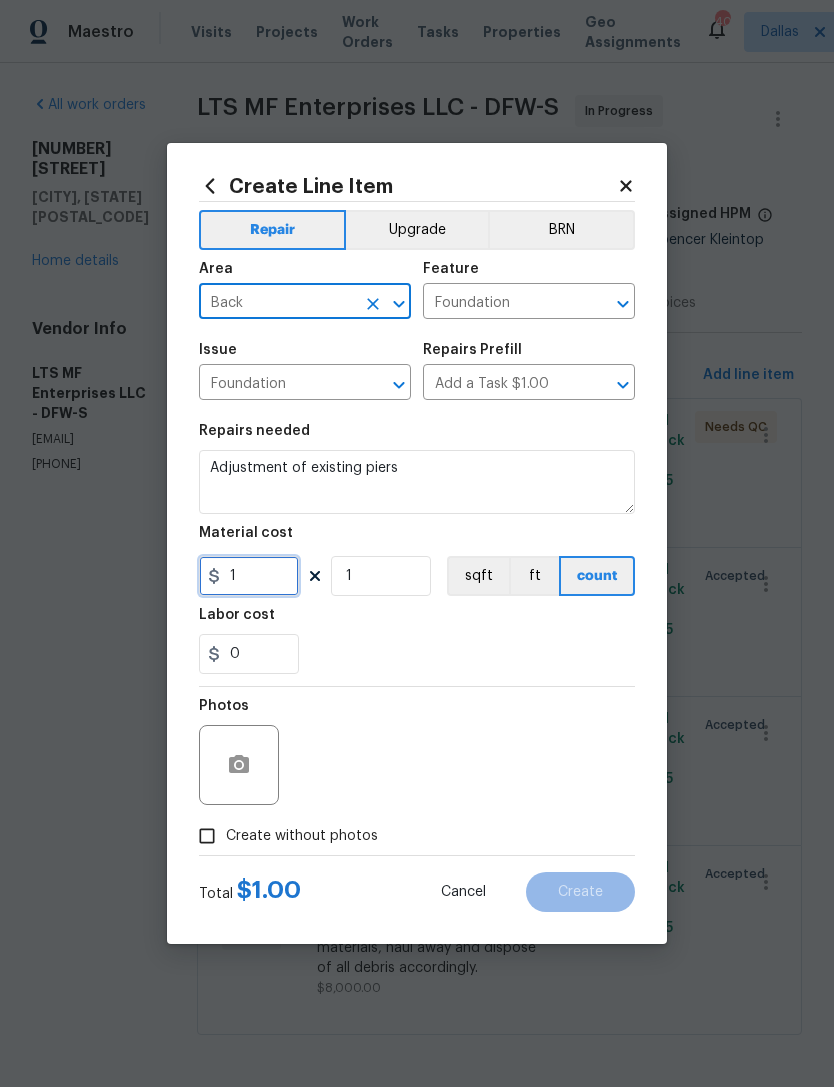 click on "1" at bounding box center [249, 576] 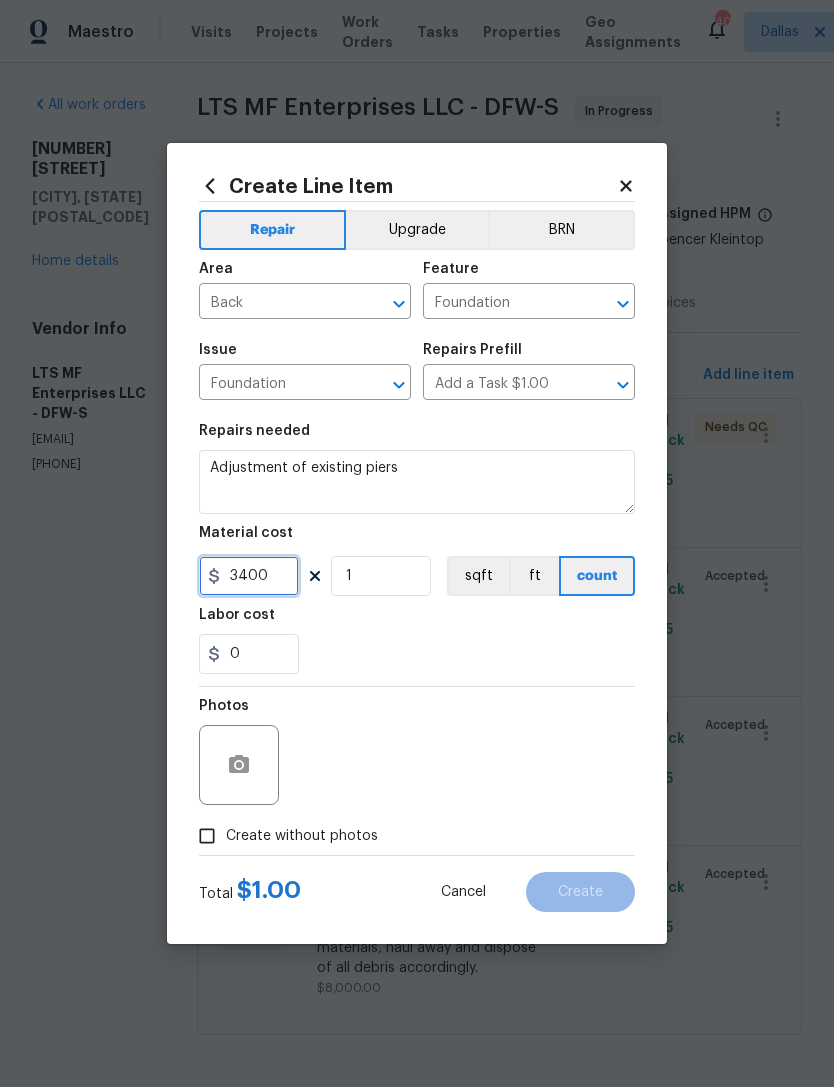 type on "3400" 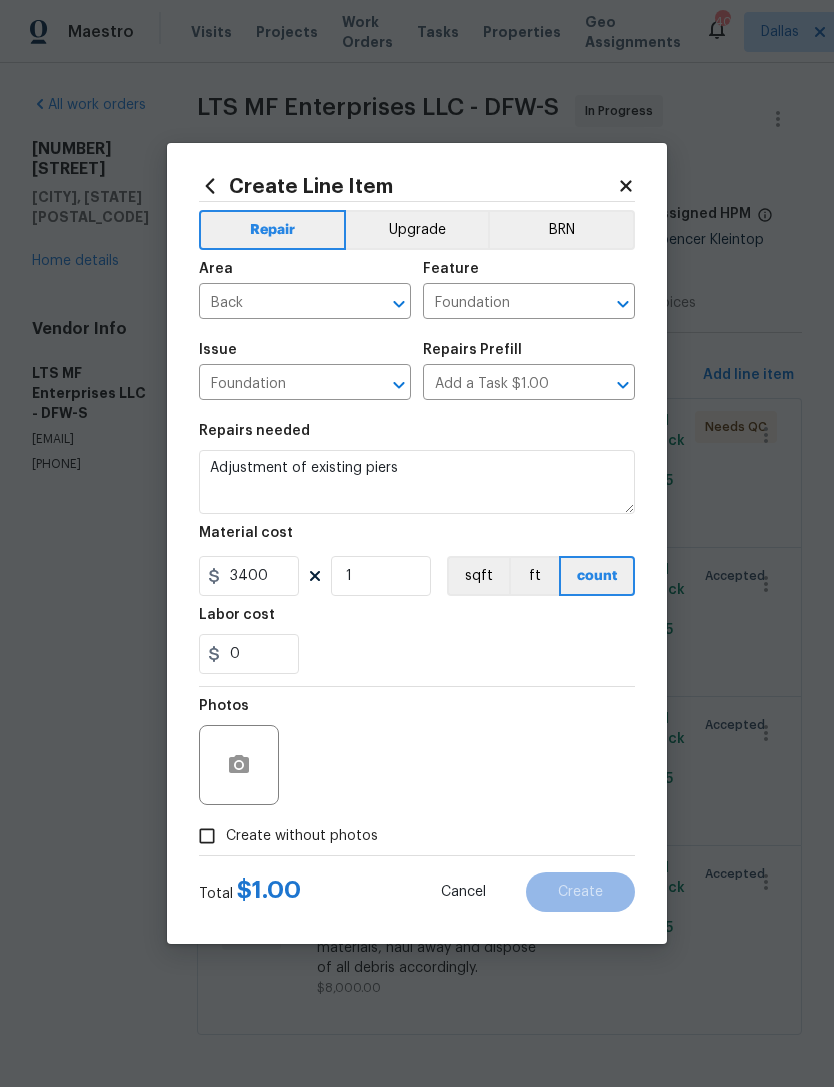 click on "0" at bounding box center (417, 654) 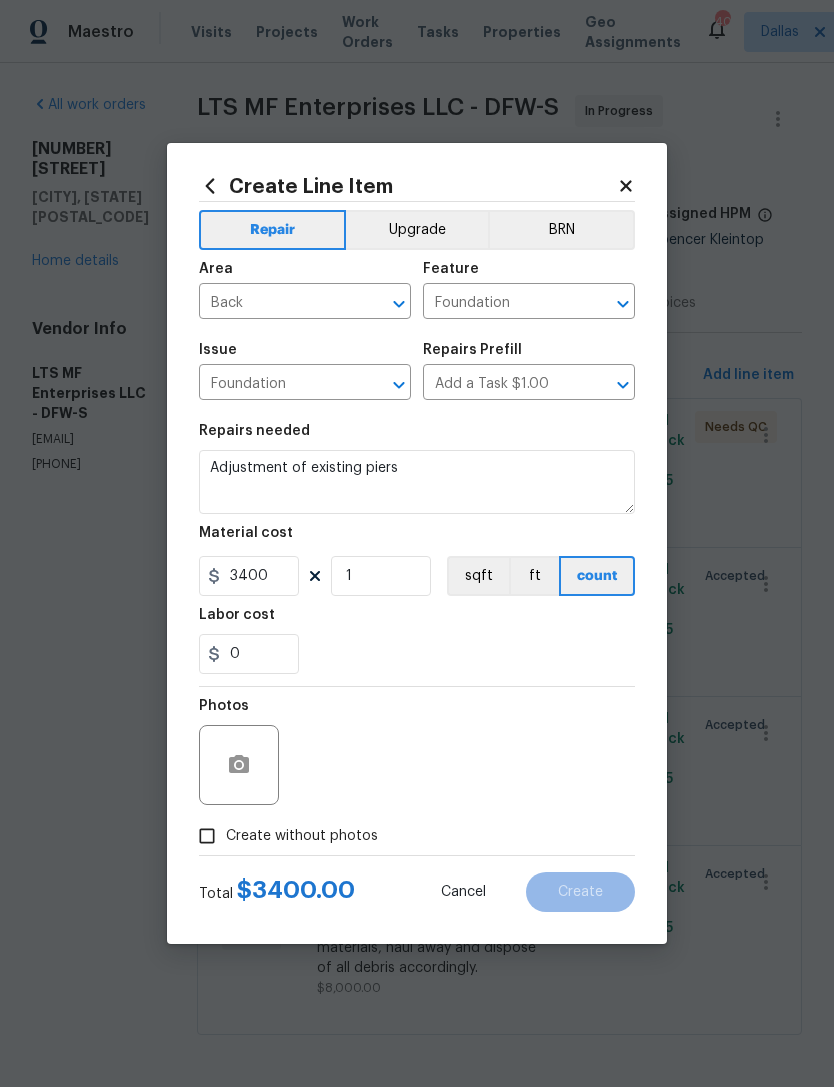 click on "Create without photos" at bounding box center [207, 836] 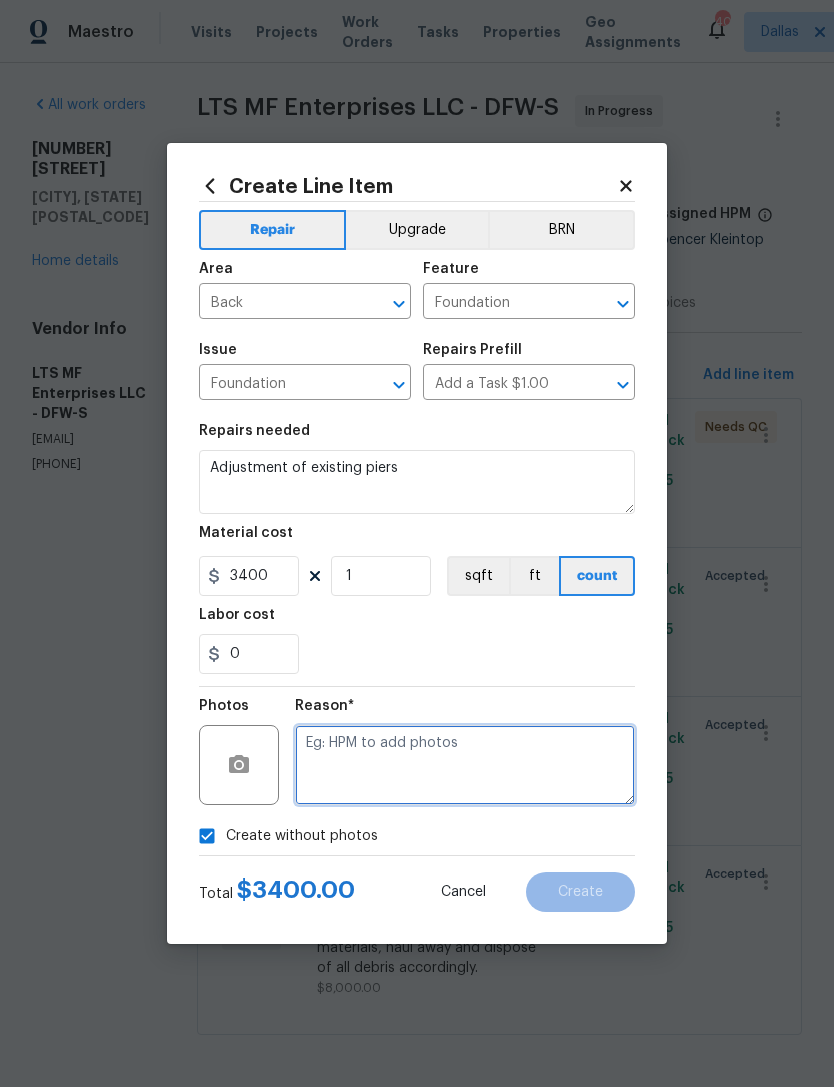 click at bounding box center (465, 765) 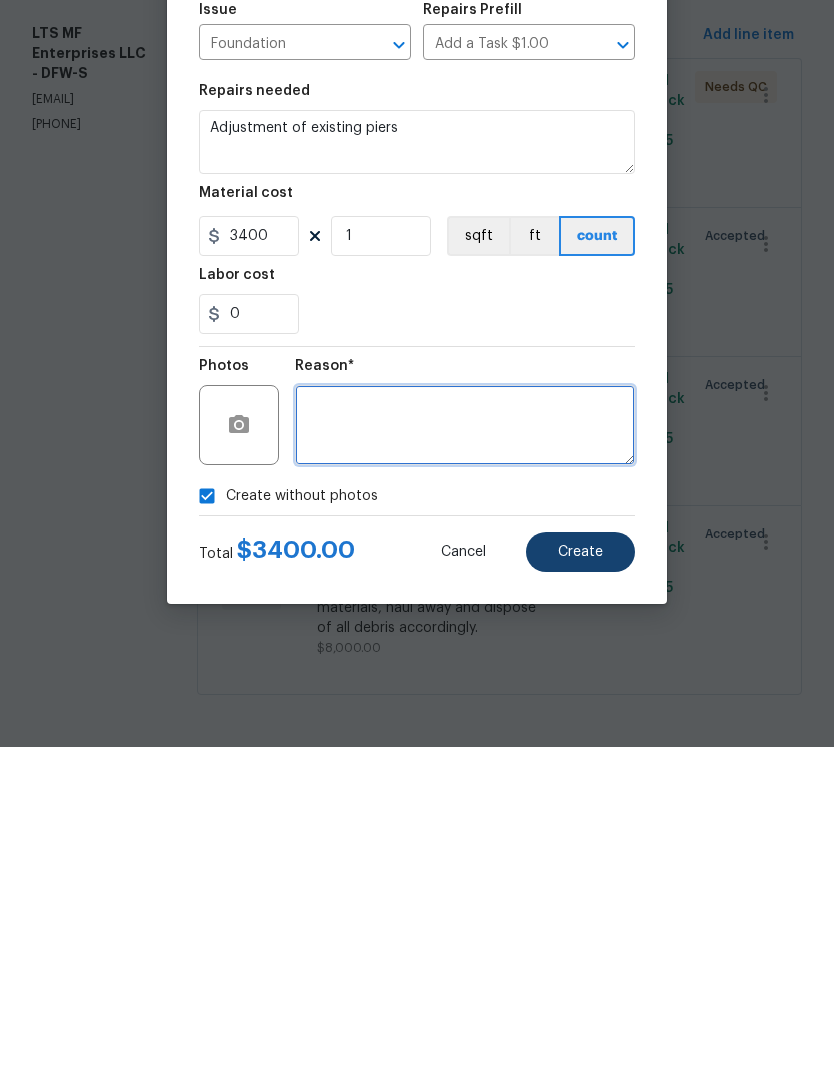 type 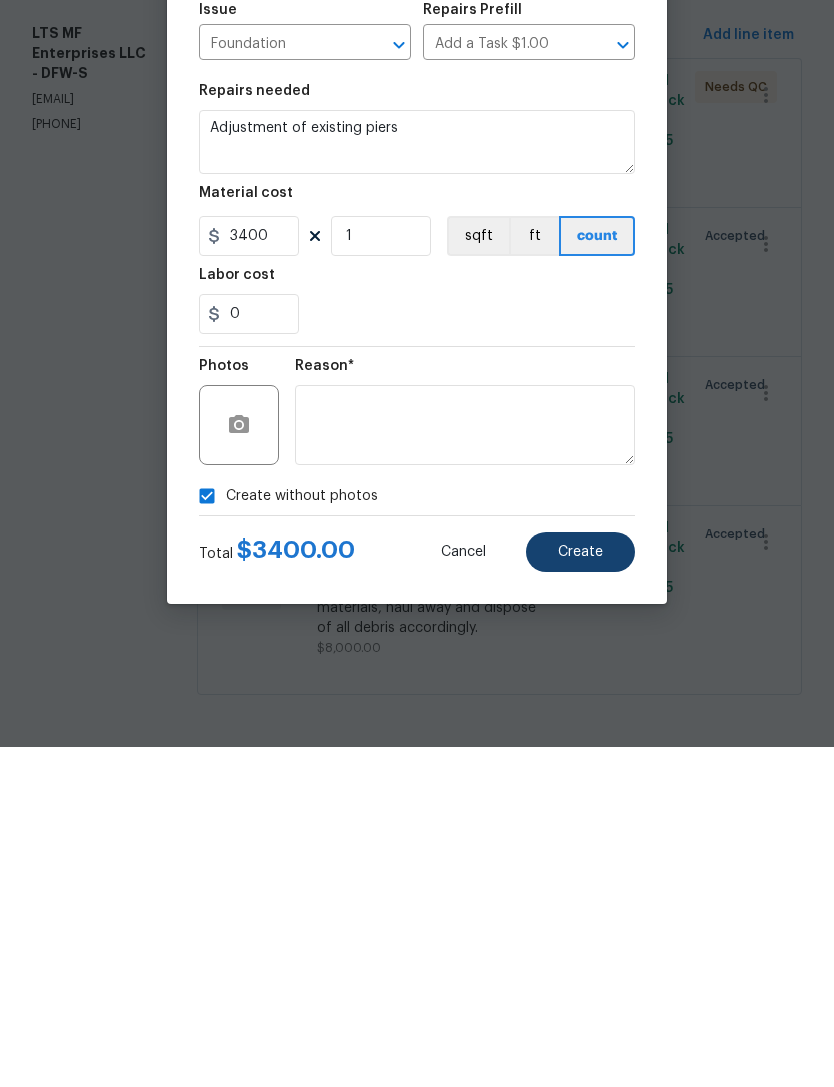 click on "Create" at bounding box center [580, 892] 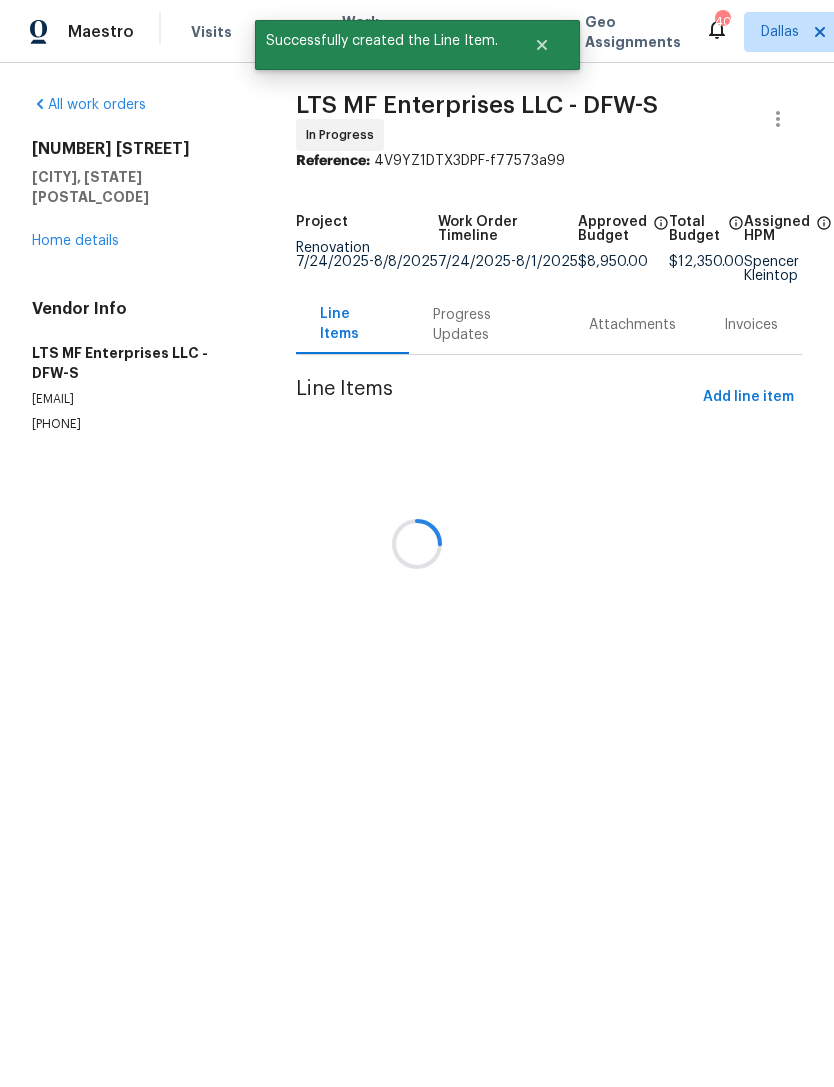 scroll, scrollTop: 0, scrollLeft: 0, axis: both 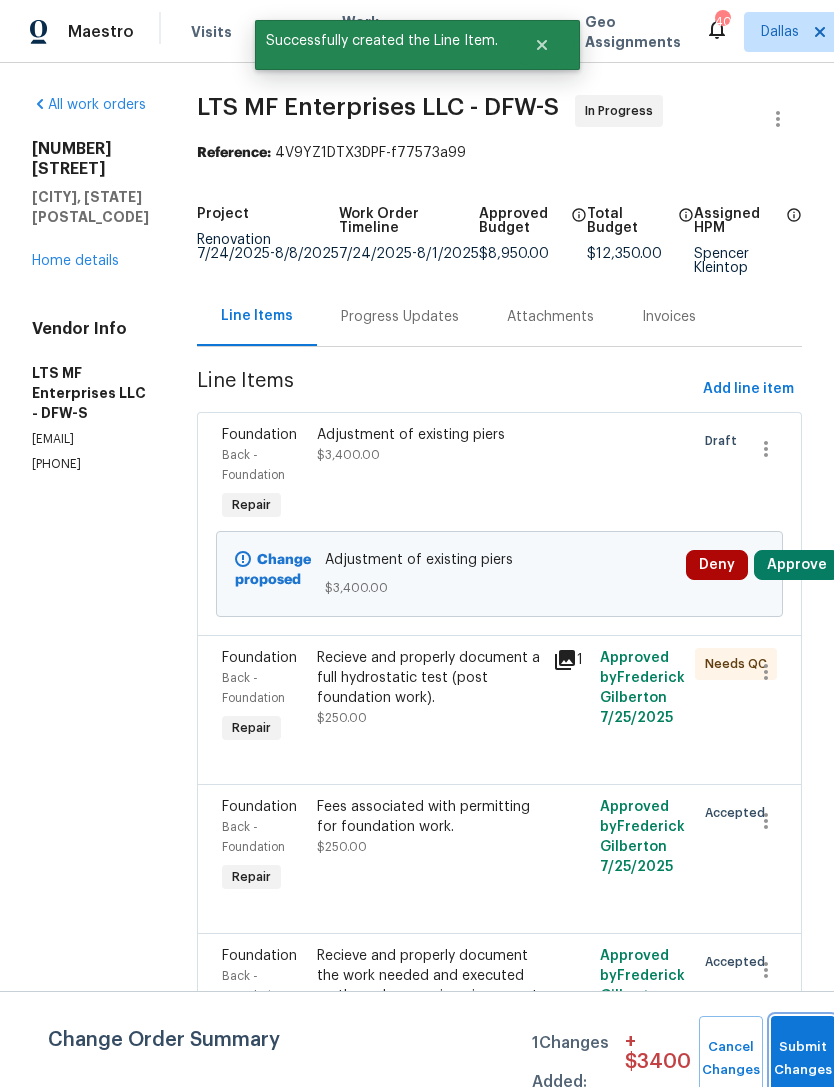 click on "Submit Changes" at bounding box center [803, 1059] 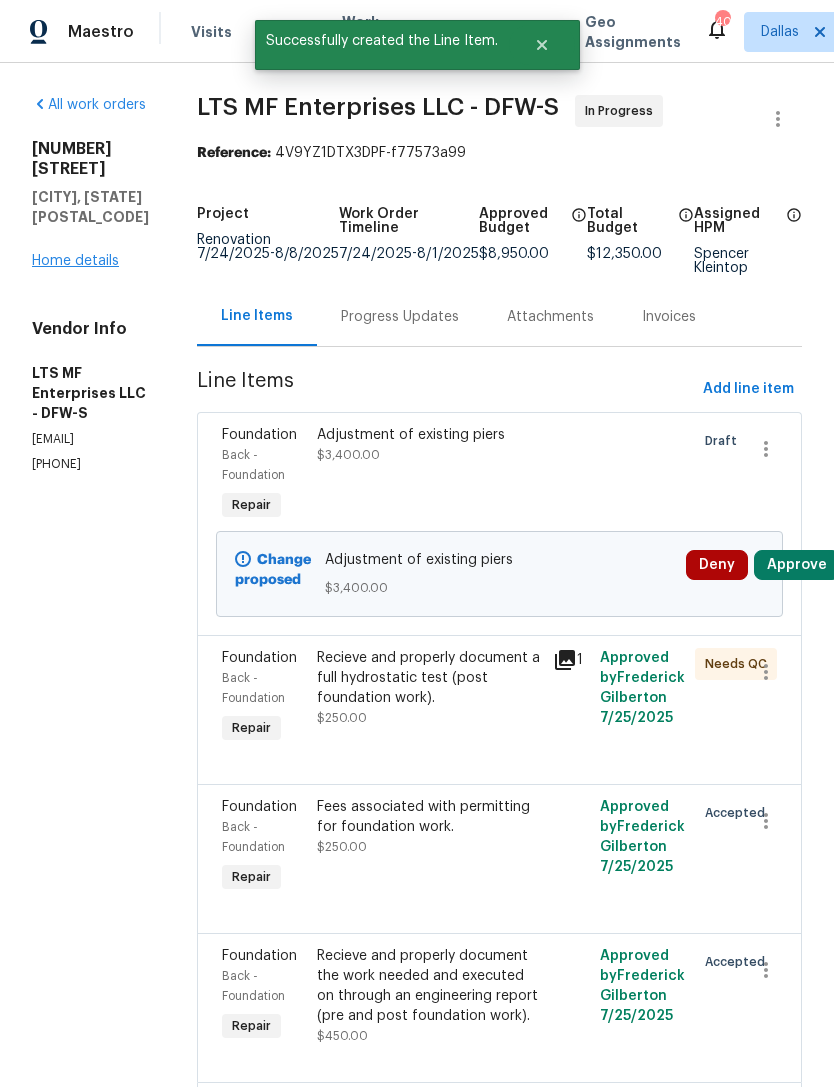click on "Home details" at bounding box center (75, 261) 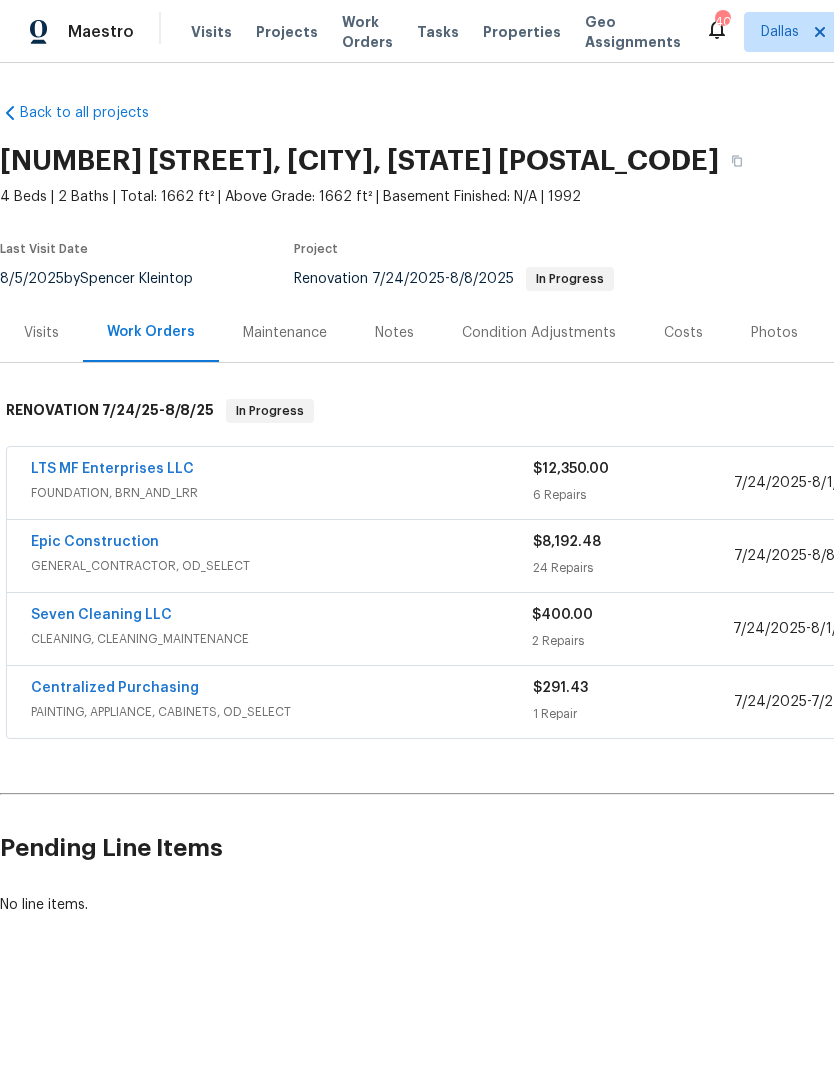 click on "Costs" at bounding box center [683, 333] 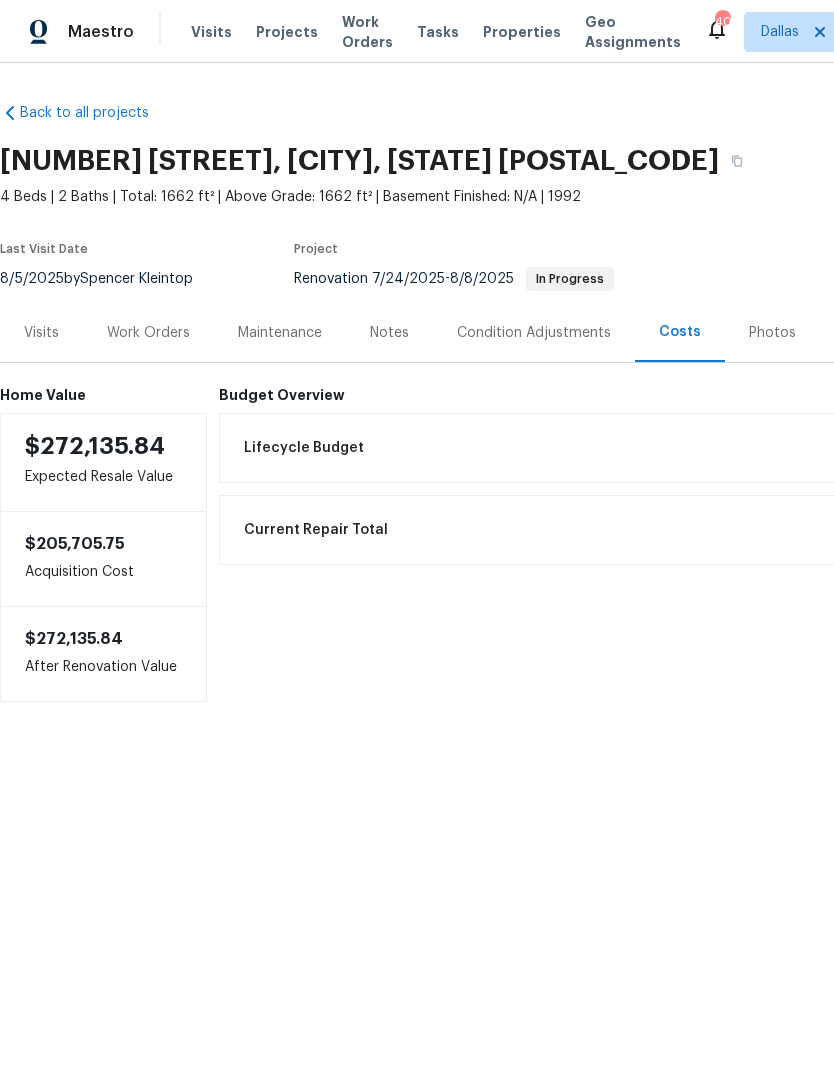 scroll, scrollTop: 0, scrollLeft: 0, axis: both 